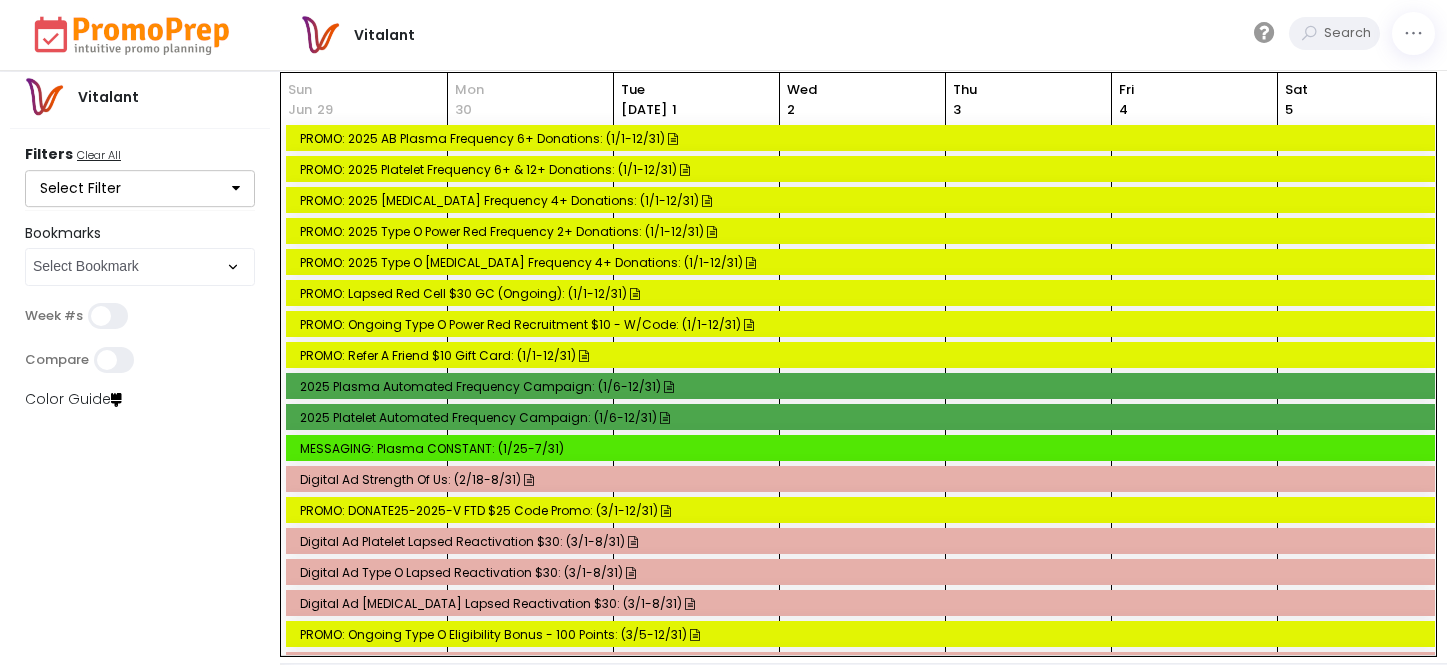 scroll, scrollTop: 0, scrollLeft: 0, axis: both 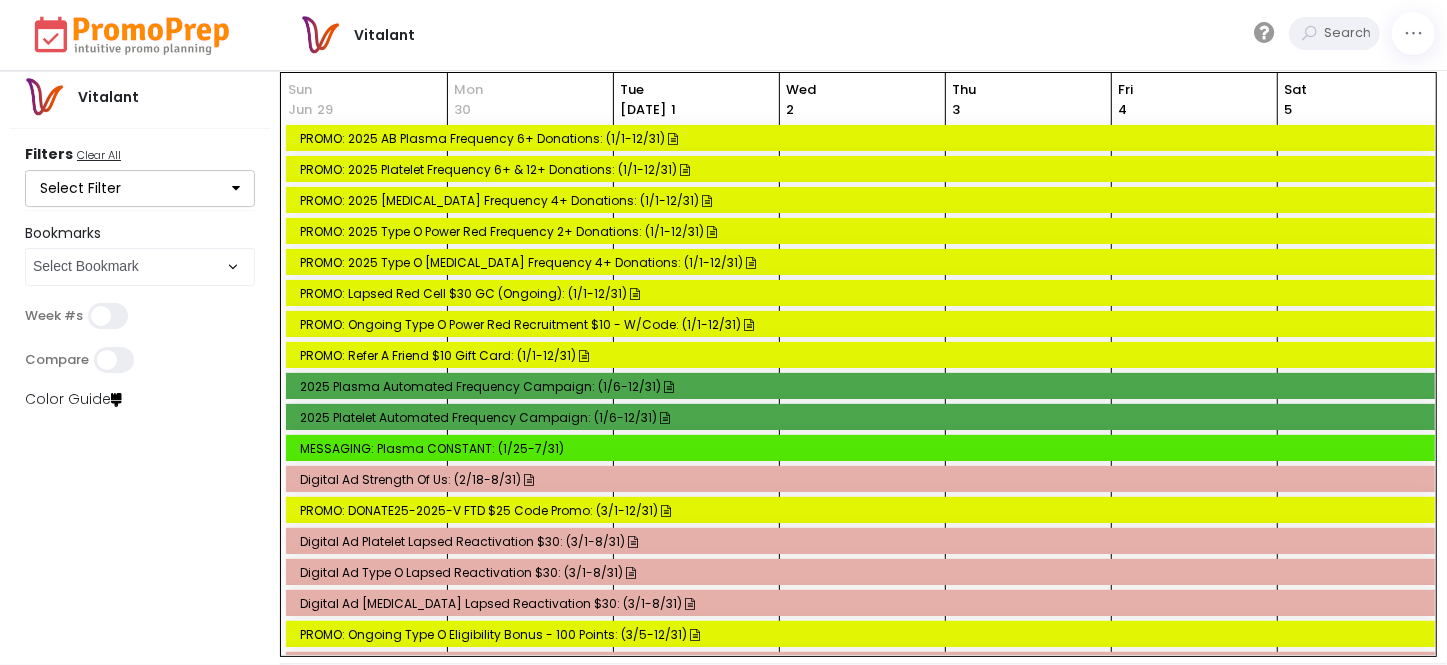 click on "Select Filter" at bounding box center (140, 189) 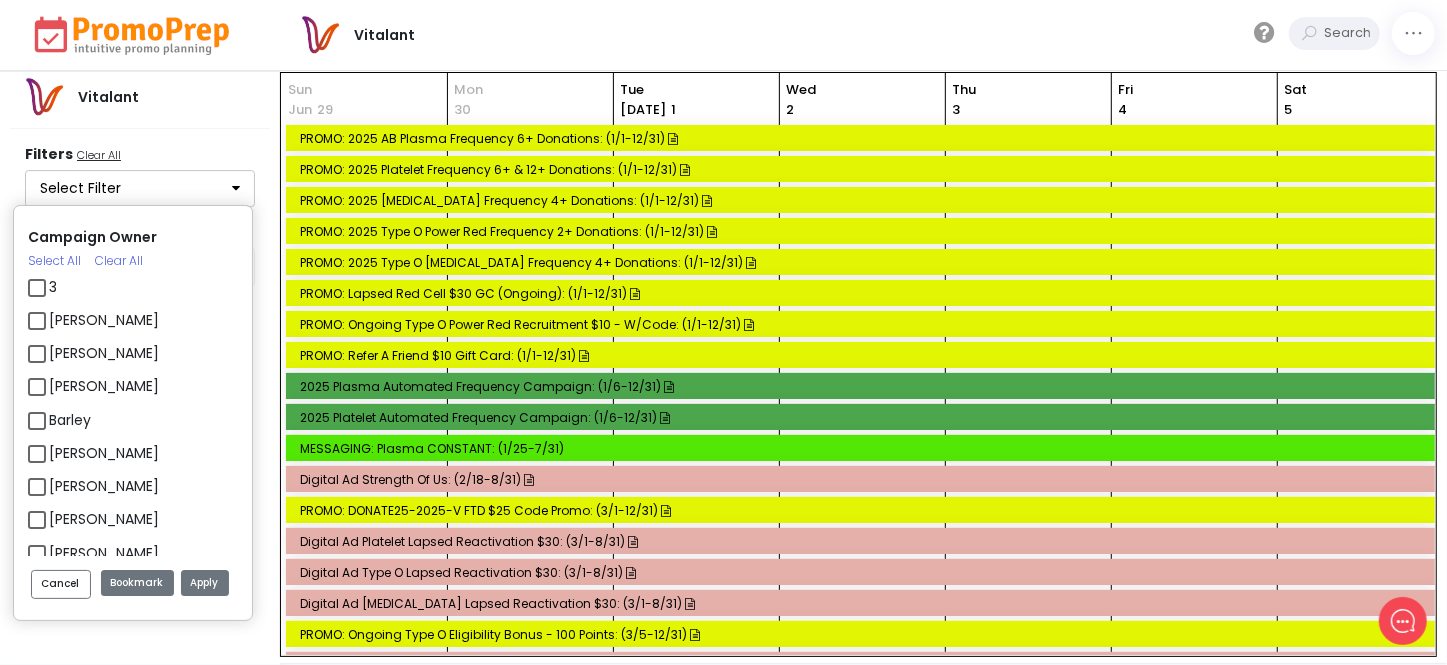 scroll, scrollTop: 0, scrollLeft: 0, axis: both 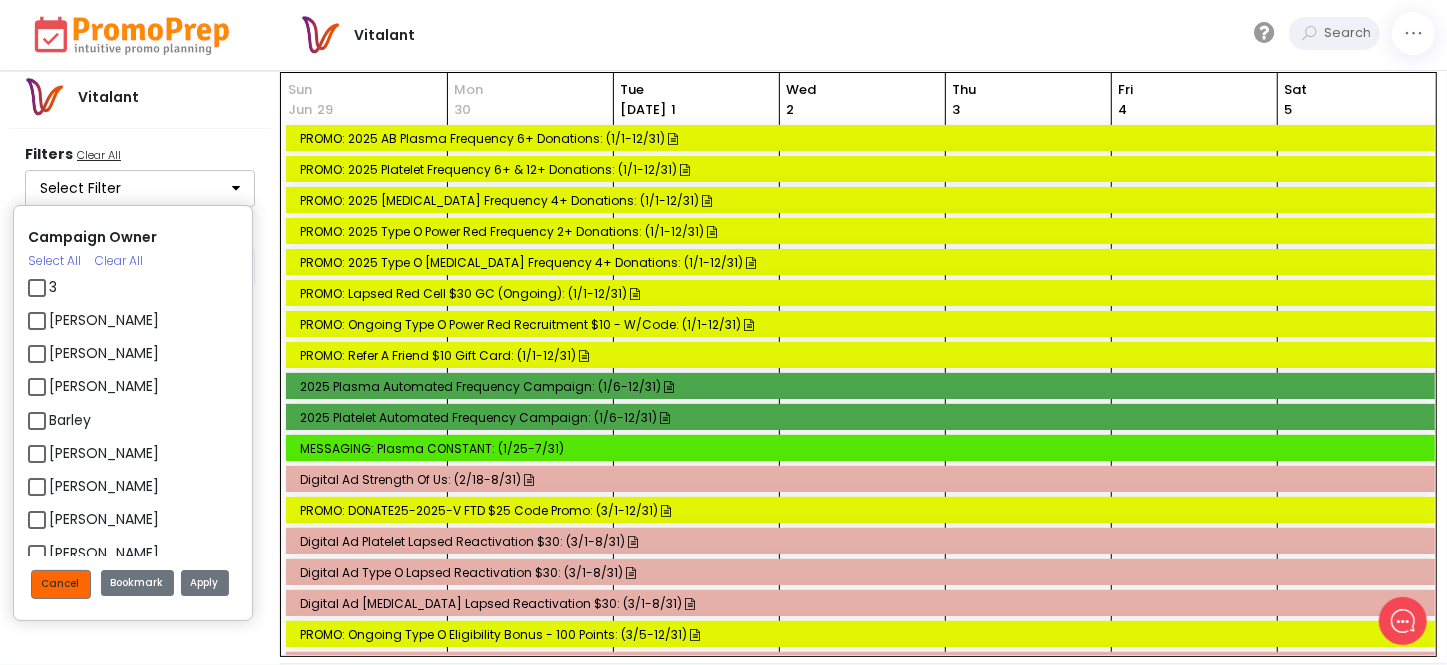 click on "Cancel" at bounding box center [61, 584] 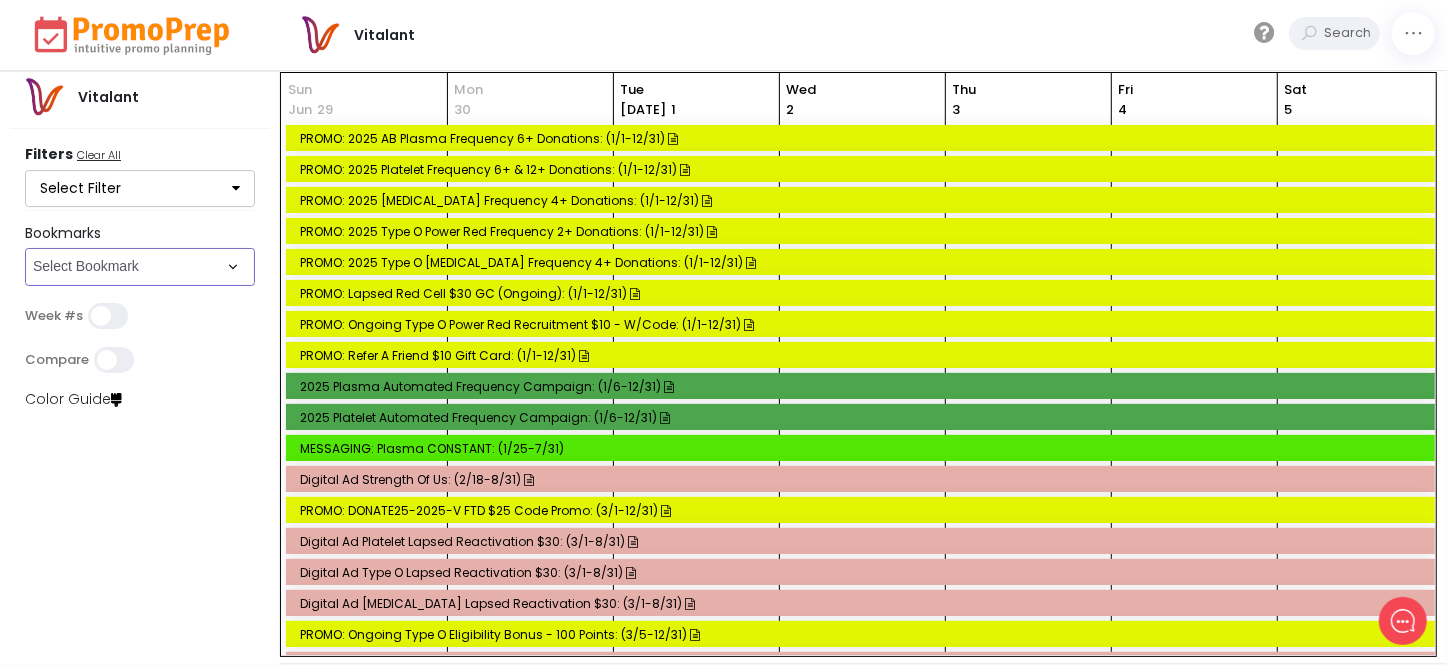 click on "Select Bookmark  BVR/Fulfillment   Fulfillment List   PUSH/MC/BVR/FULFILLMENT" at bounding box center [140, 267] 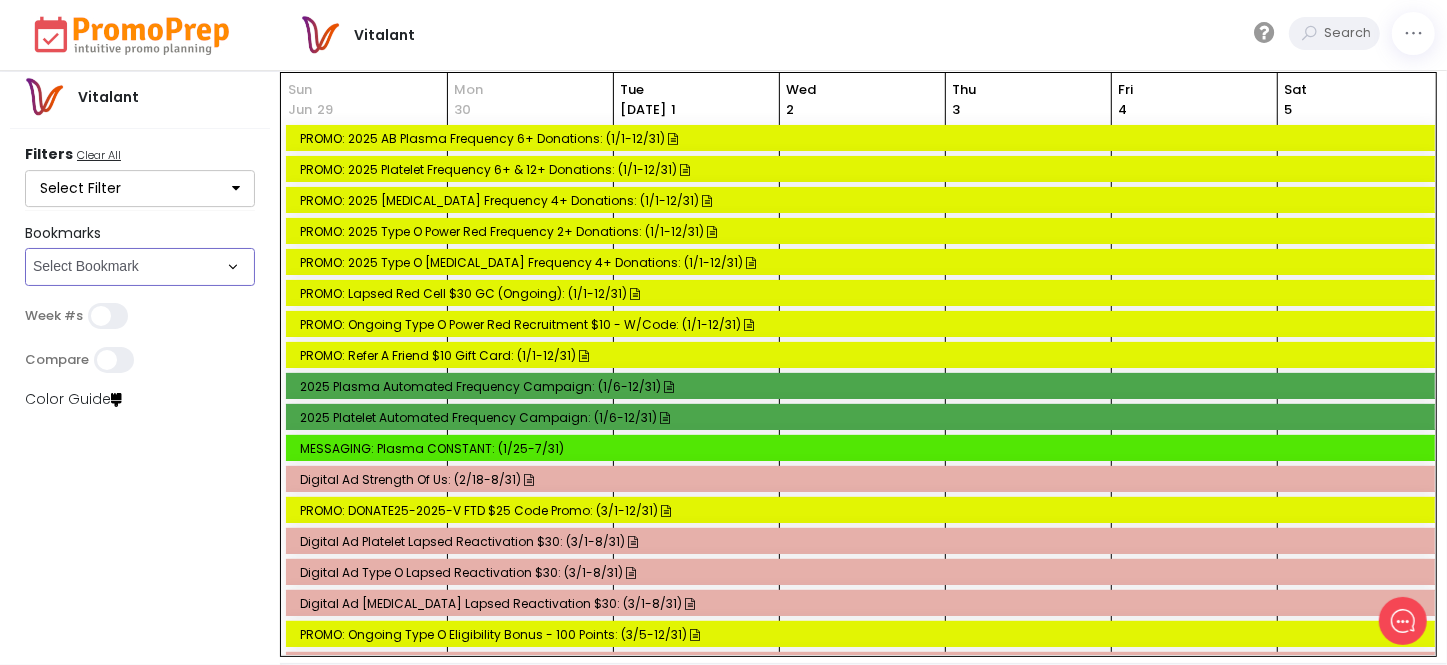 select on "278" 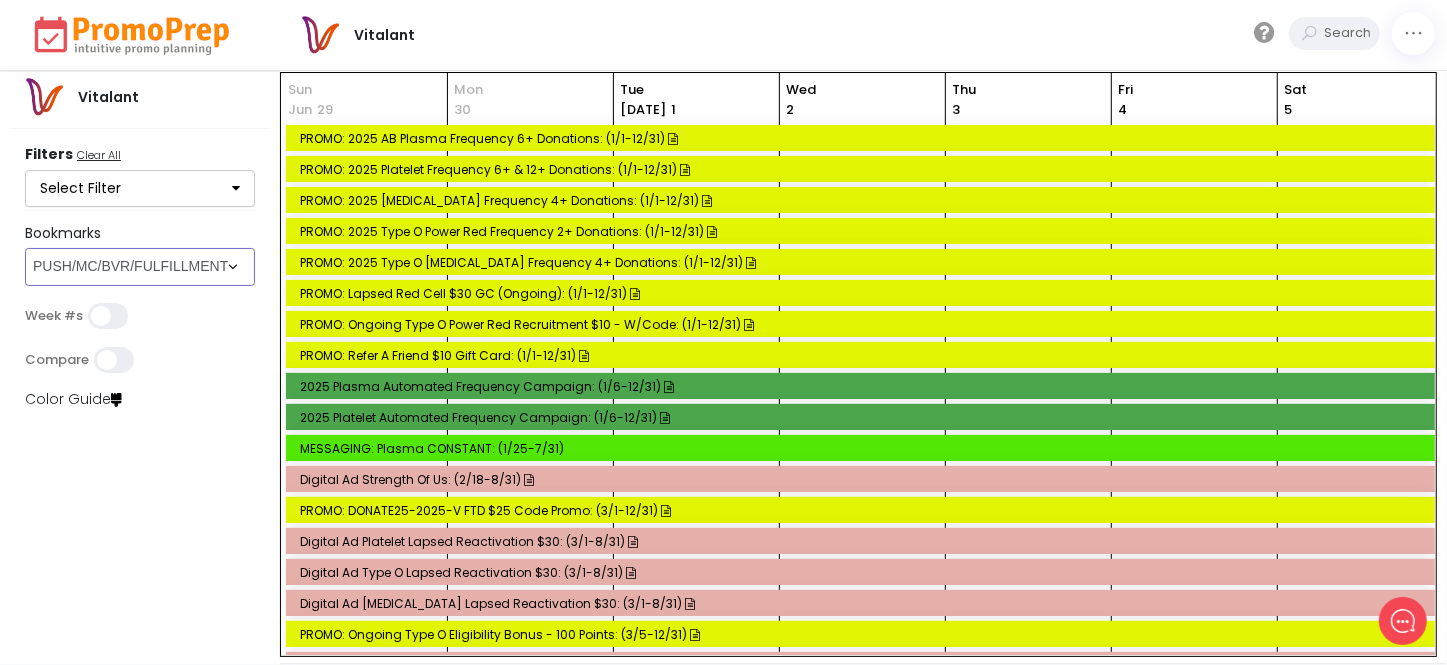 click on "Select Bookmark  BVR/Fulfillment   Fulfillment List   PUSH/MC/BVR/FULFILLMENT" at bounding box center [140, 267] 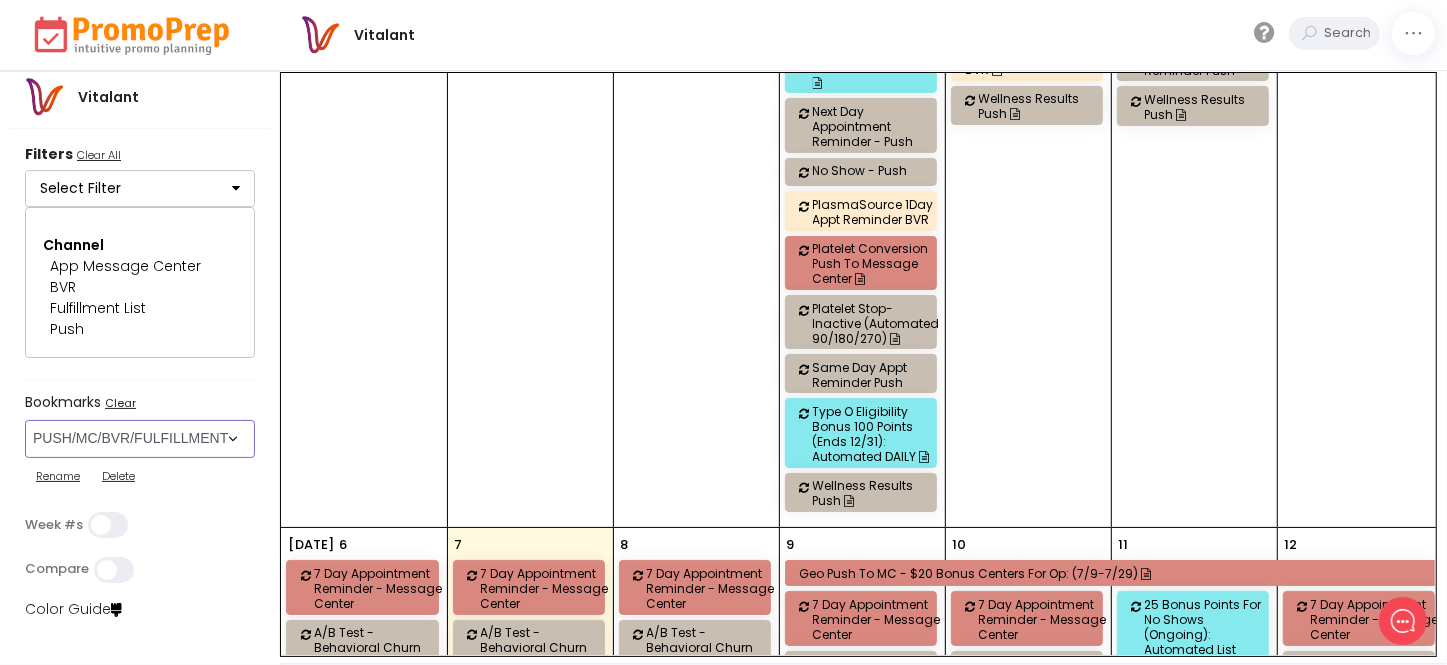 scroll, scrollTop: 1727, scrollLeft: 0, axis: vertical 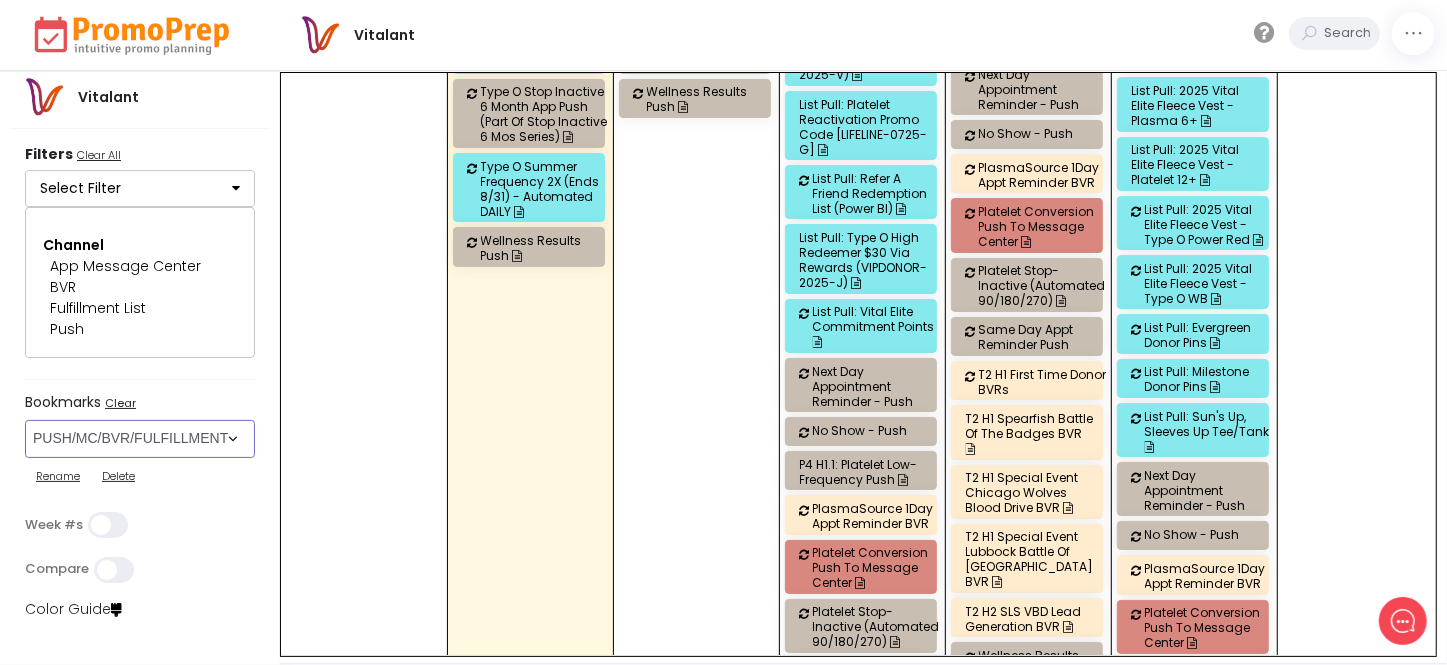 click on "T2 H2 SLS VBD Lead Generation BVR" at bounding box center (1030, 619) 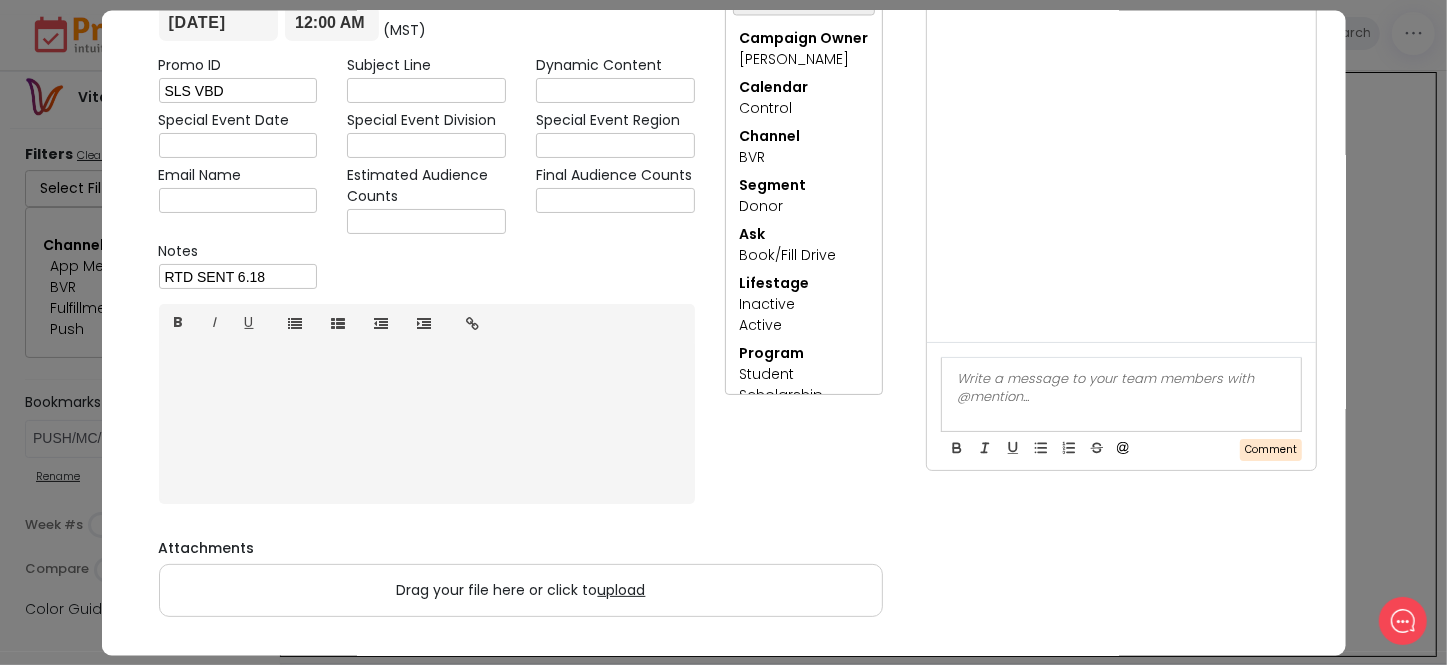 scroll, scrollTop: 0, scrollLeft: 0, axis: both 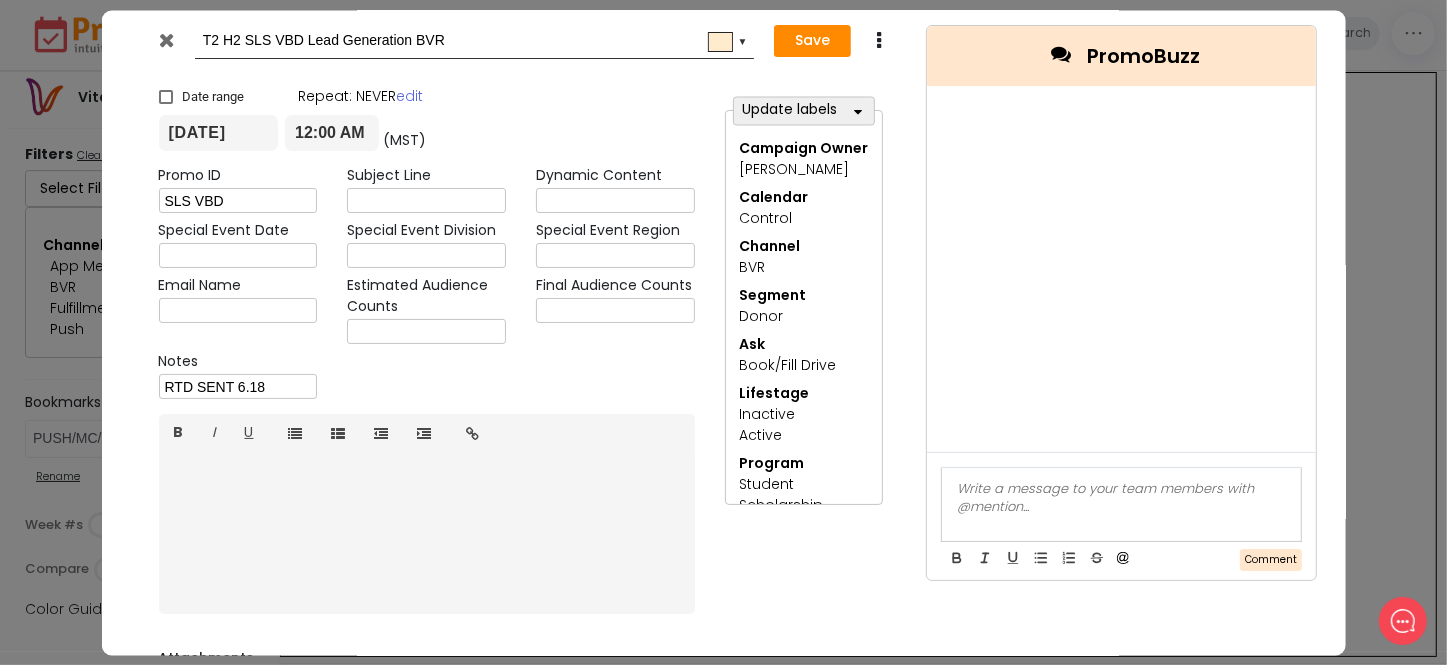 click at bounding box center [166, 40] 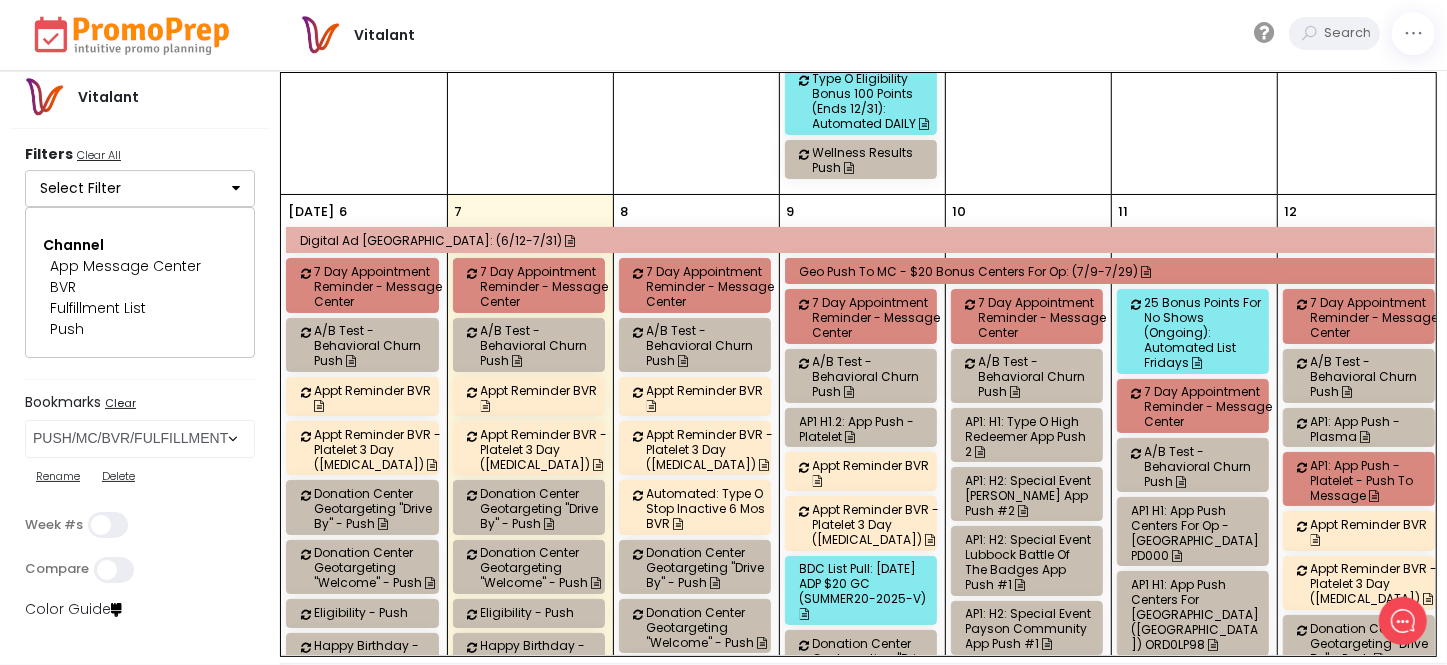 scroll, scrollTop: 1909, scrollLeft: 0, axis: vertical 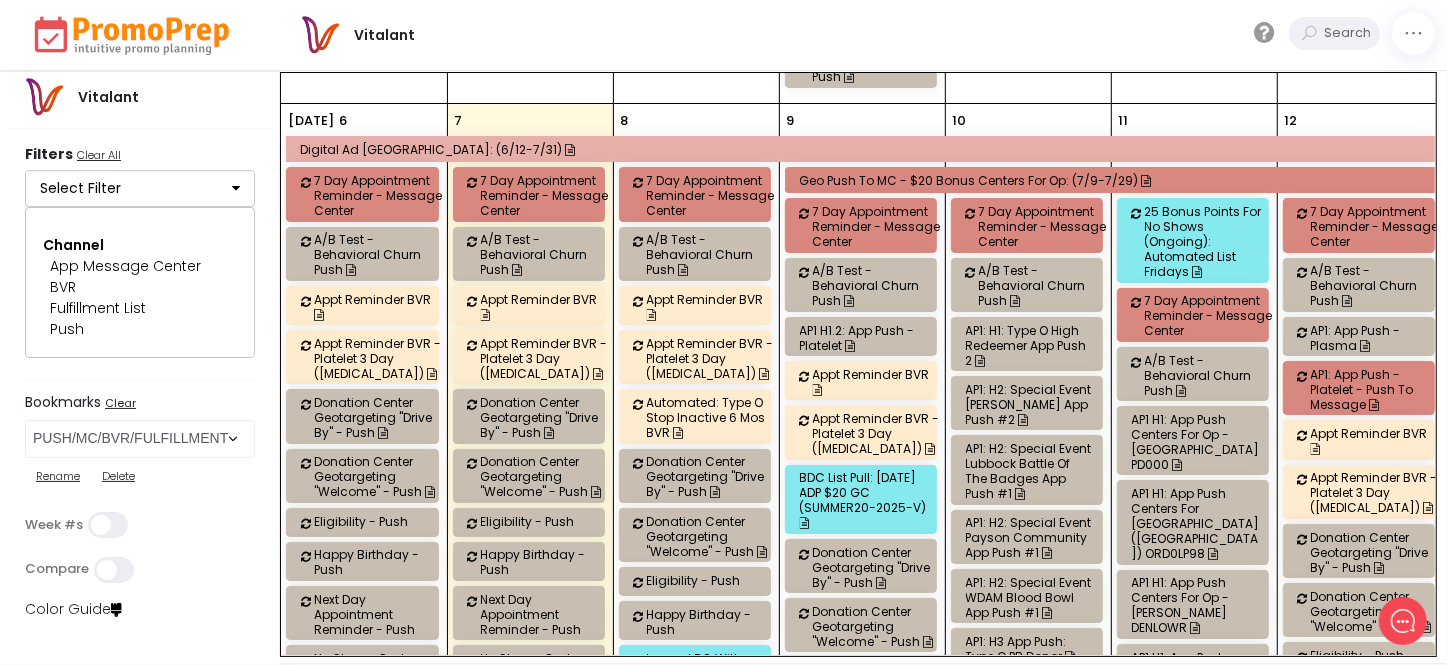 click on "AP1 H1.2: App Push - Platelet" at bounding box center (864, 338) 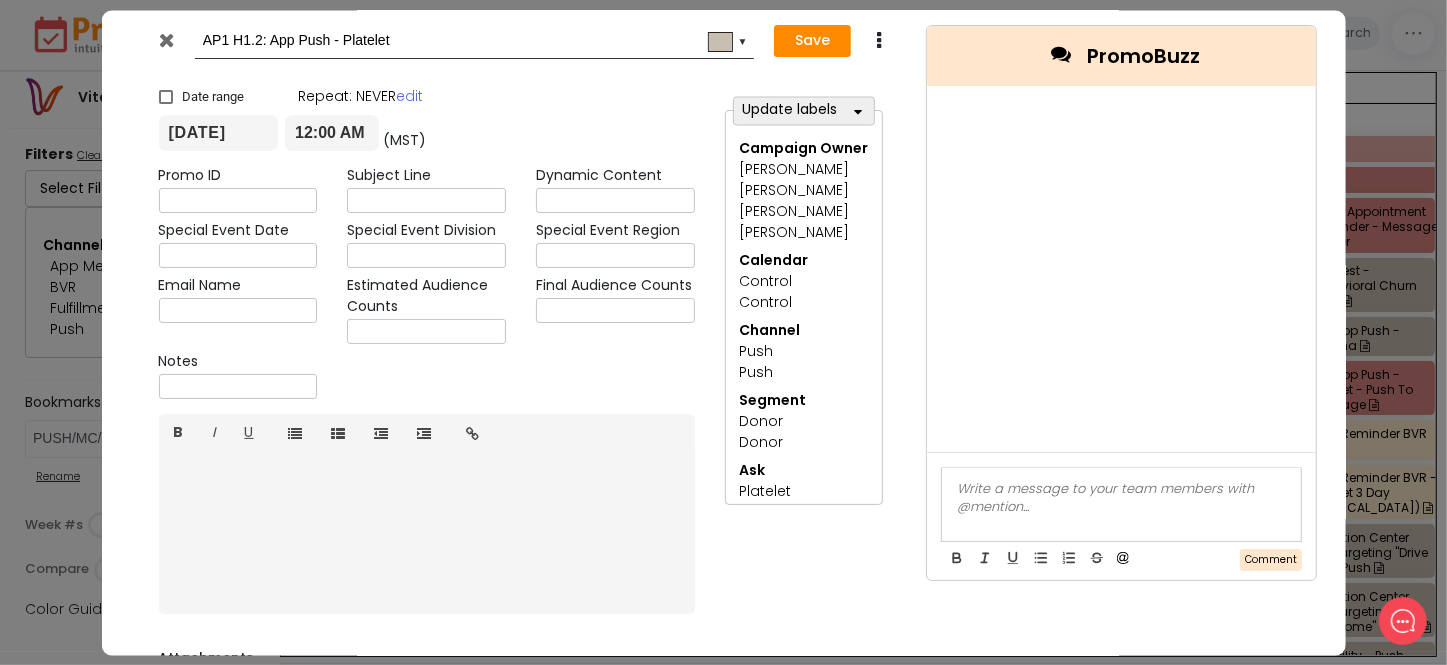 click at bounding box center (169, 45) 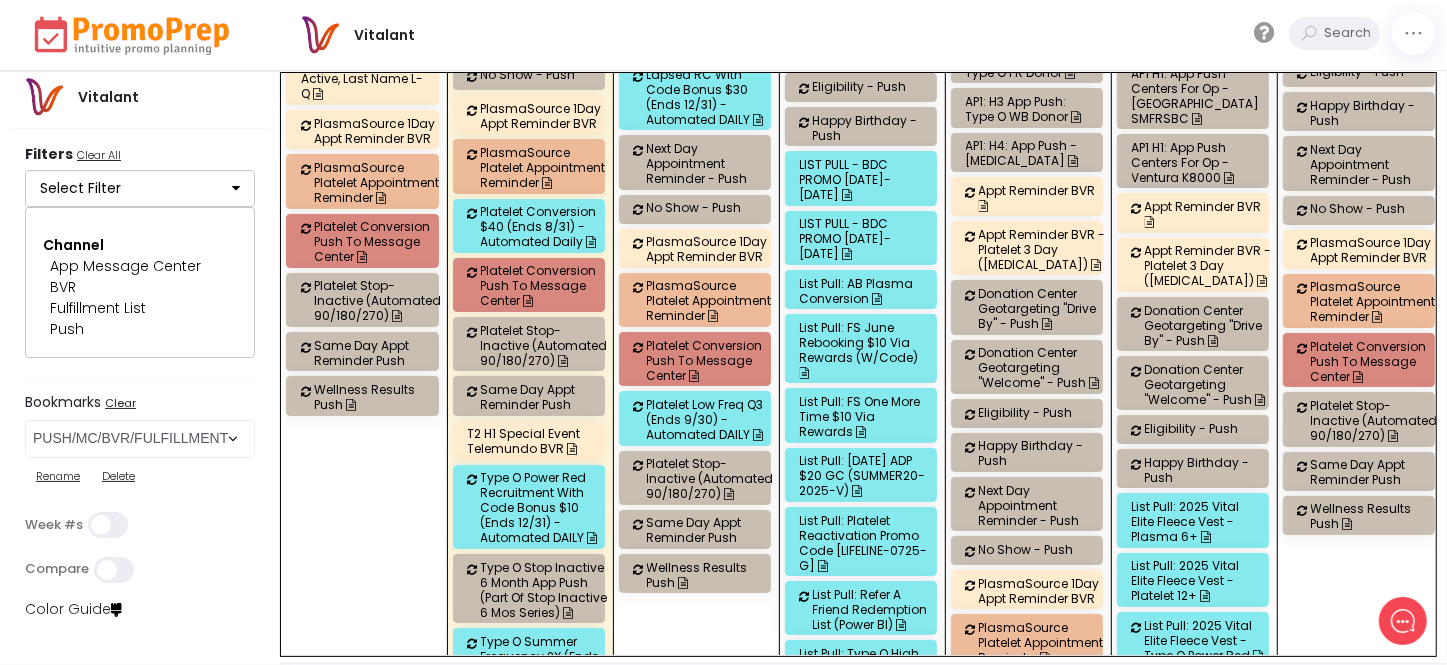 scroll, scrollTop: 2545, scrollLeft: 0, axis: vertical 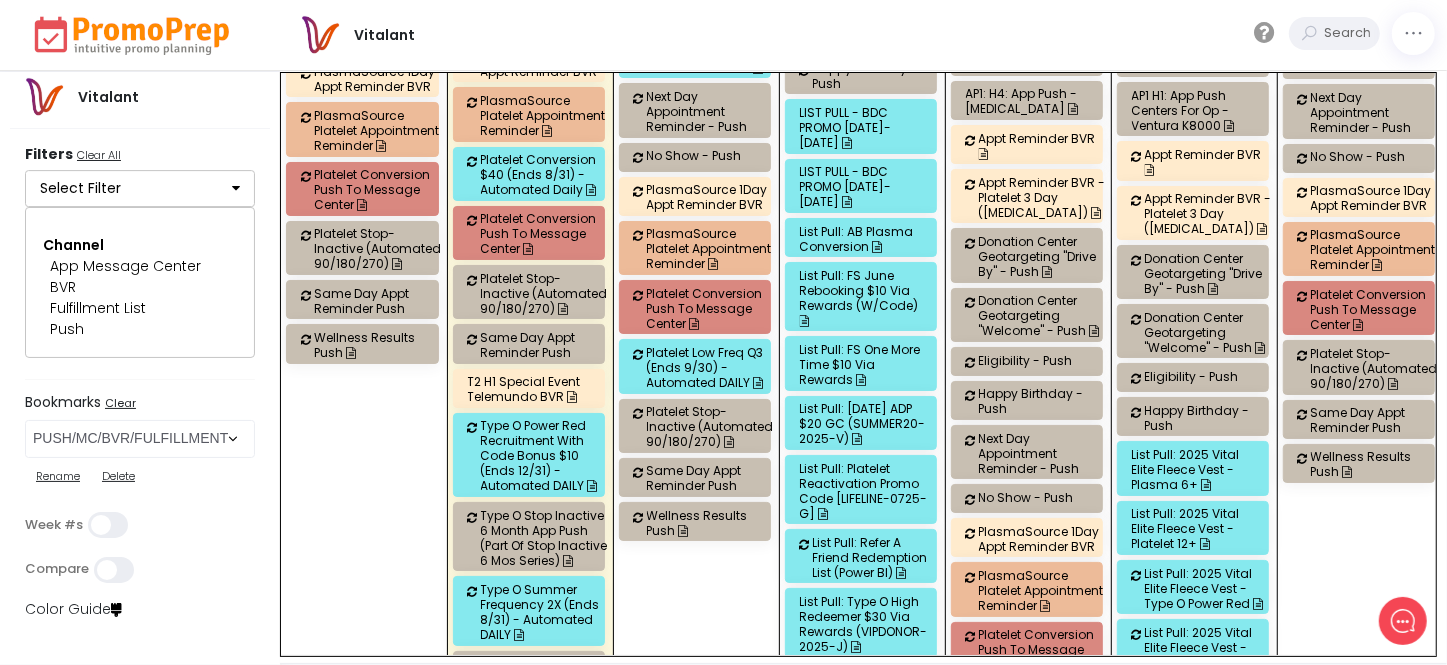 click on "Type O Stop Inactive 6 Month App Push (Part of Stop Inactive 6 mos Series)" at bounding box center [545, 538] 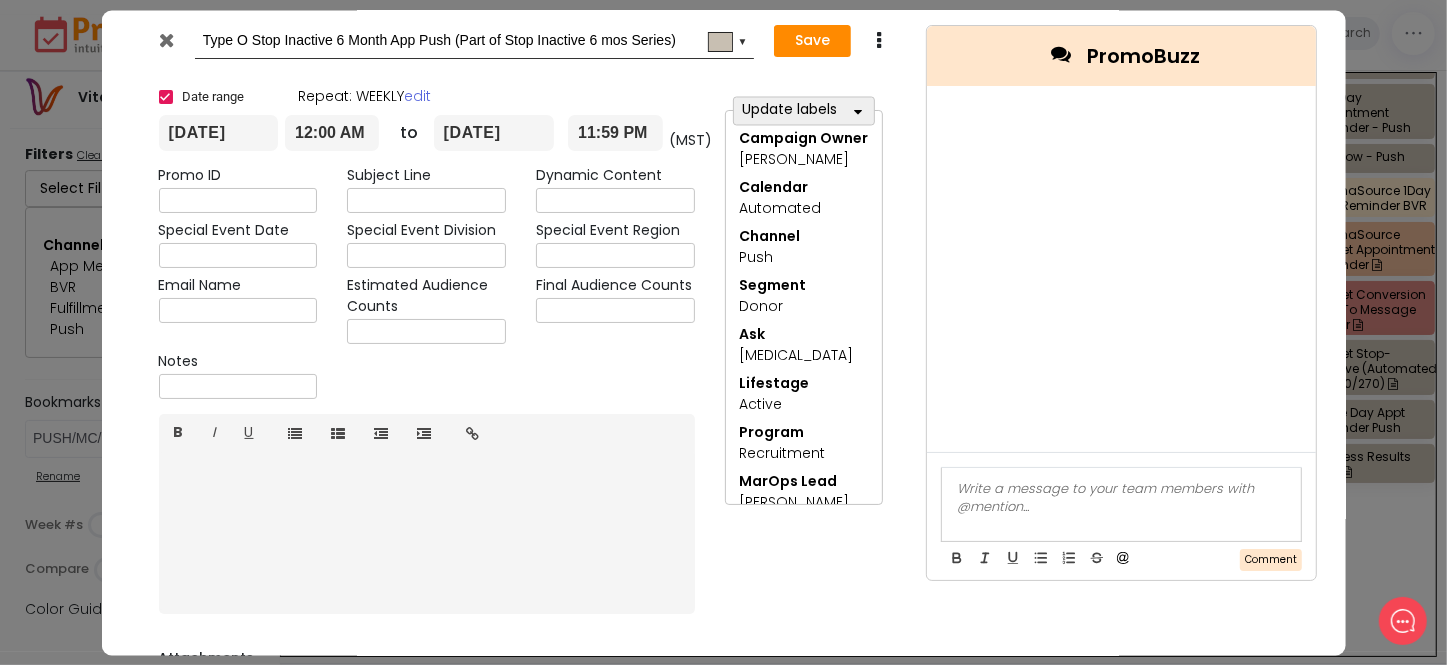 scroll, scrollTop: 0, scrollLeft: 0, axis: both 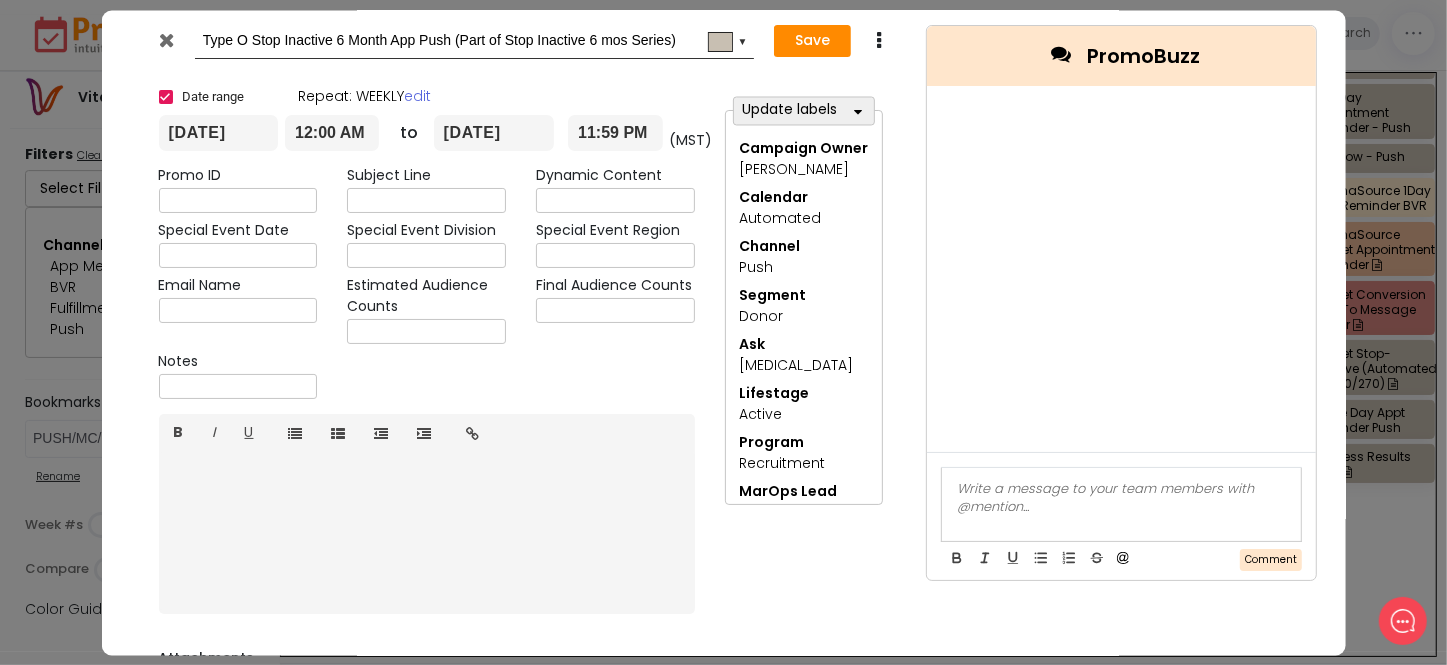 click on "Type O Stop Inactive 6 Month App Push (Part of Stop Inactive 6 mos Series)" at bounding box center (471, 41) 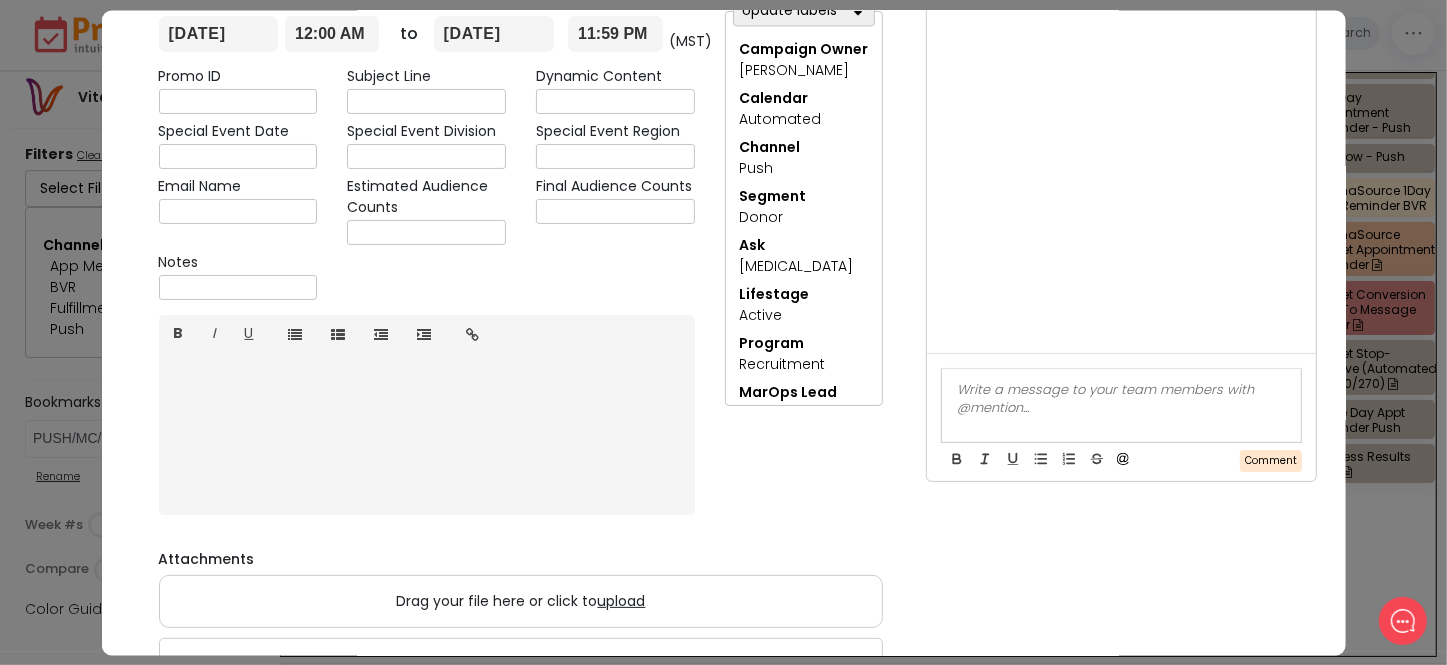scroll, scrollTop: 0, scrollLeft: 0, axis: both 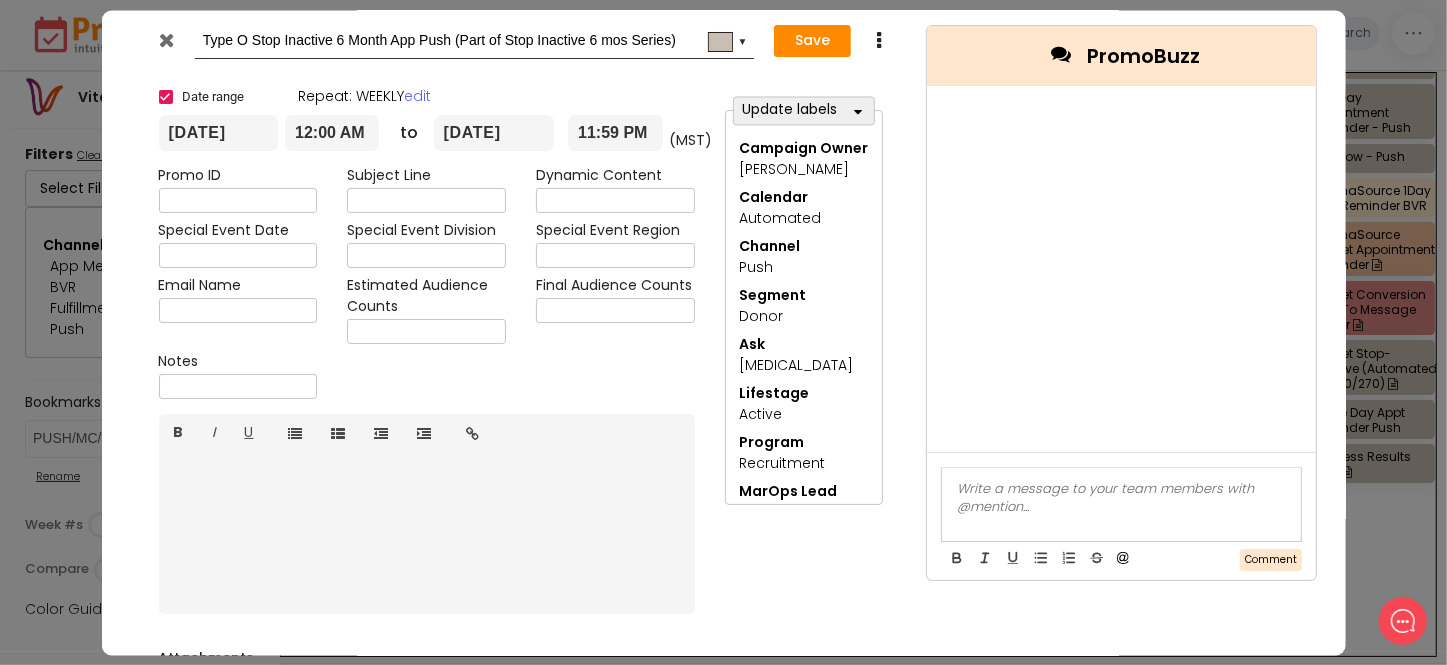 click at bounding box center (166, 40) 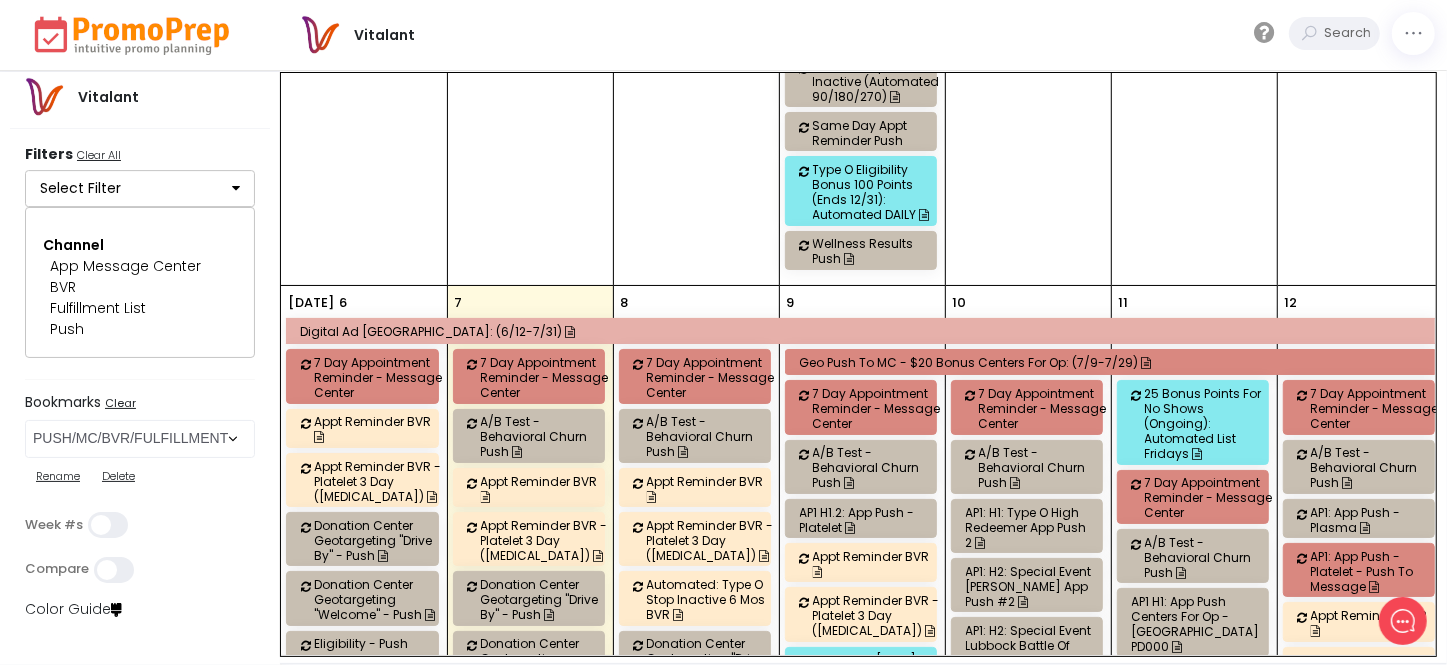 scroll, scrollTop: 1909, scrollLeft: 0, axis: vertical 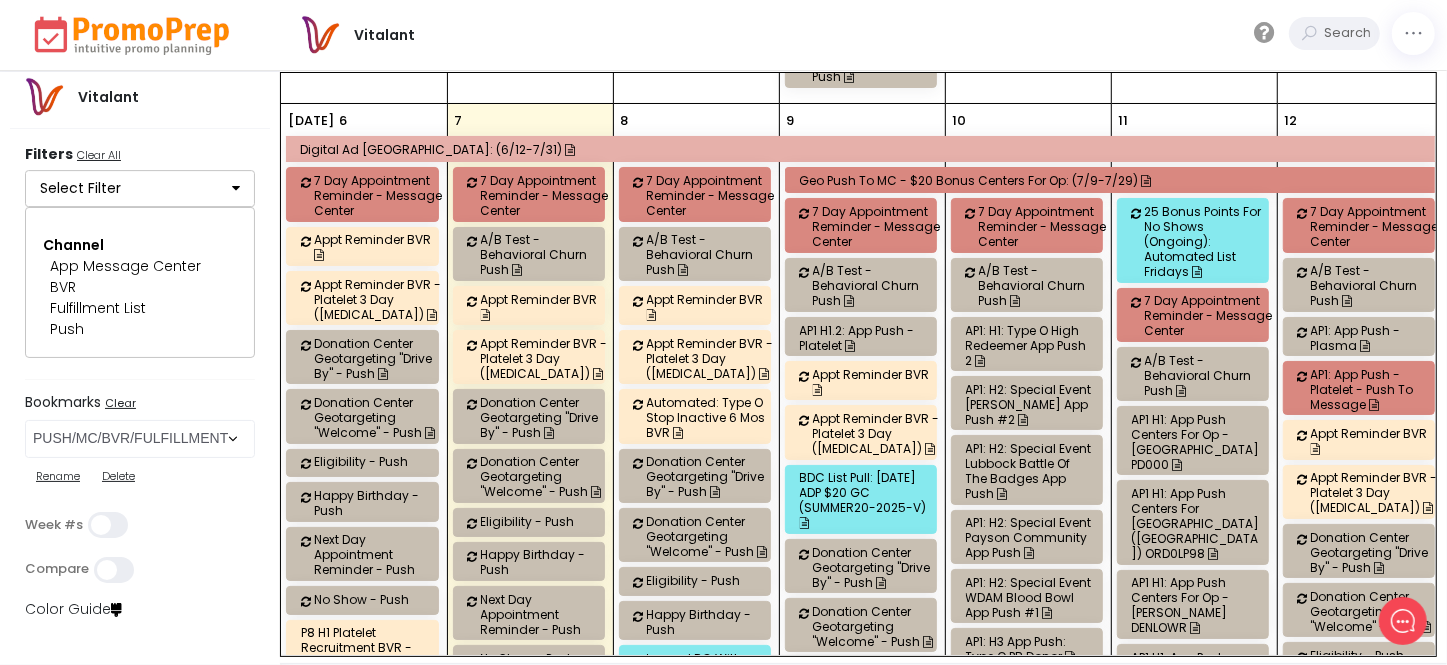 click on "AP1 H1.2: App Push - Platelet" at bounding box center (864, 338) 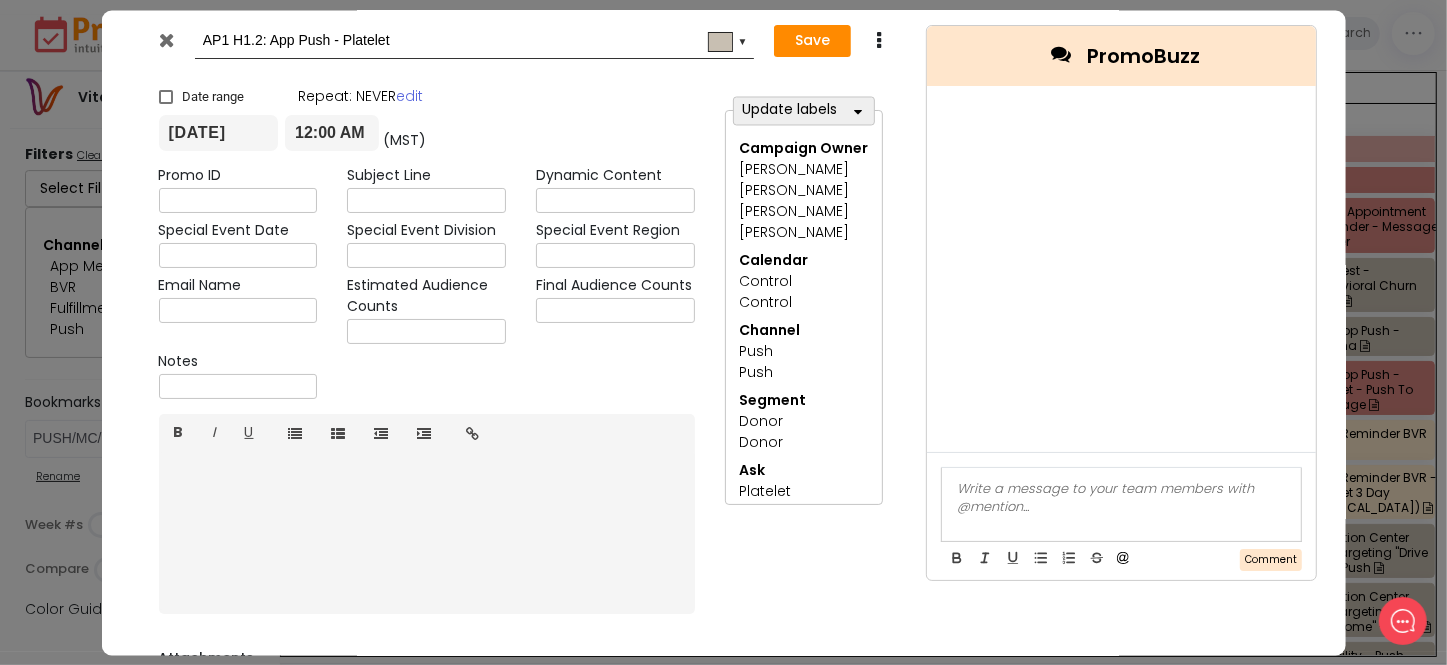 click at bounding box center [166, 40] 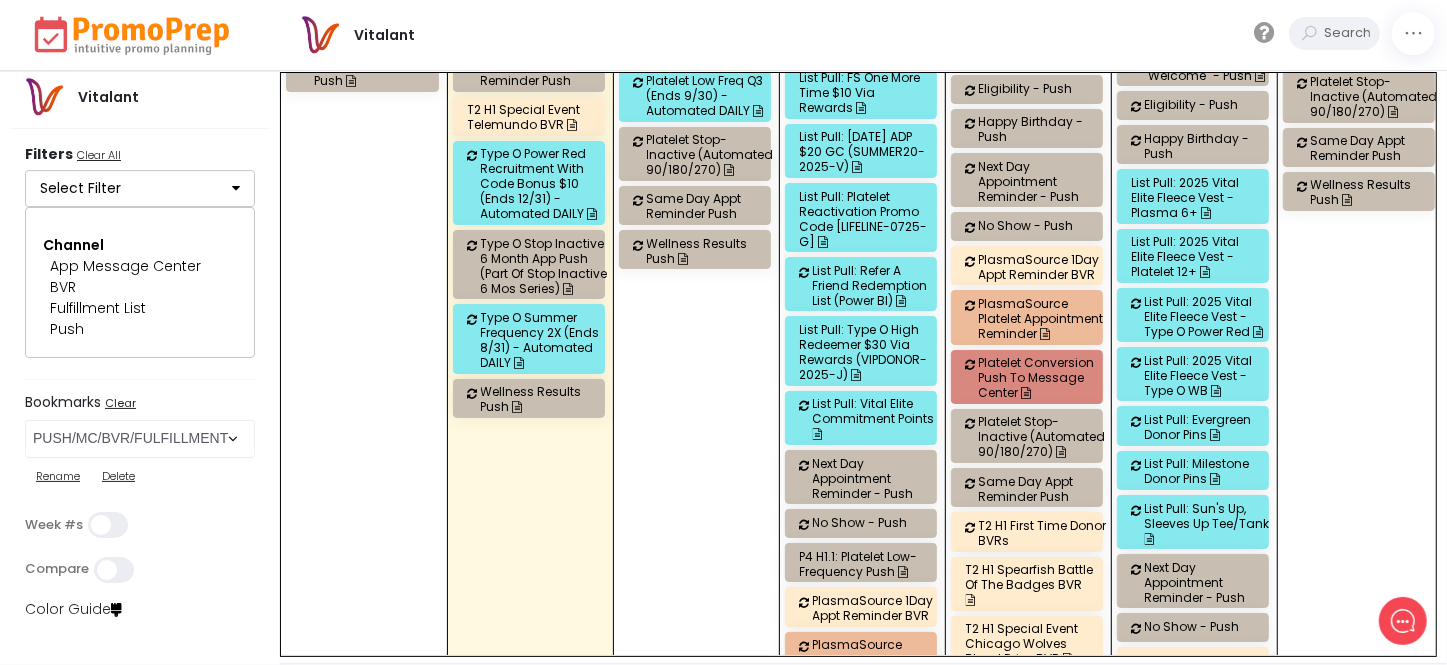 scroll, scrollTop: 2818, scrollLeft: 0, axis: vertical 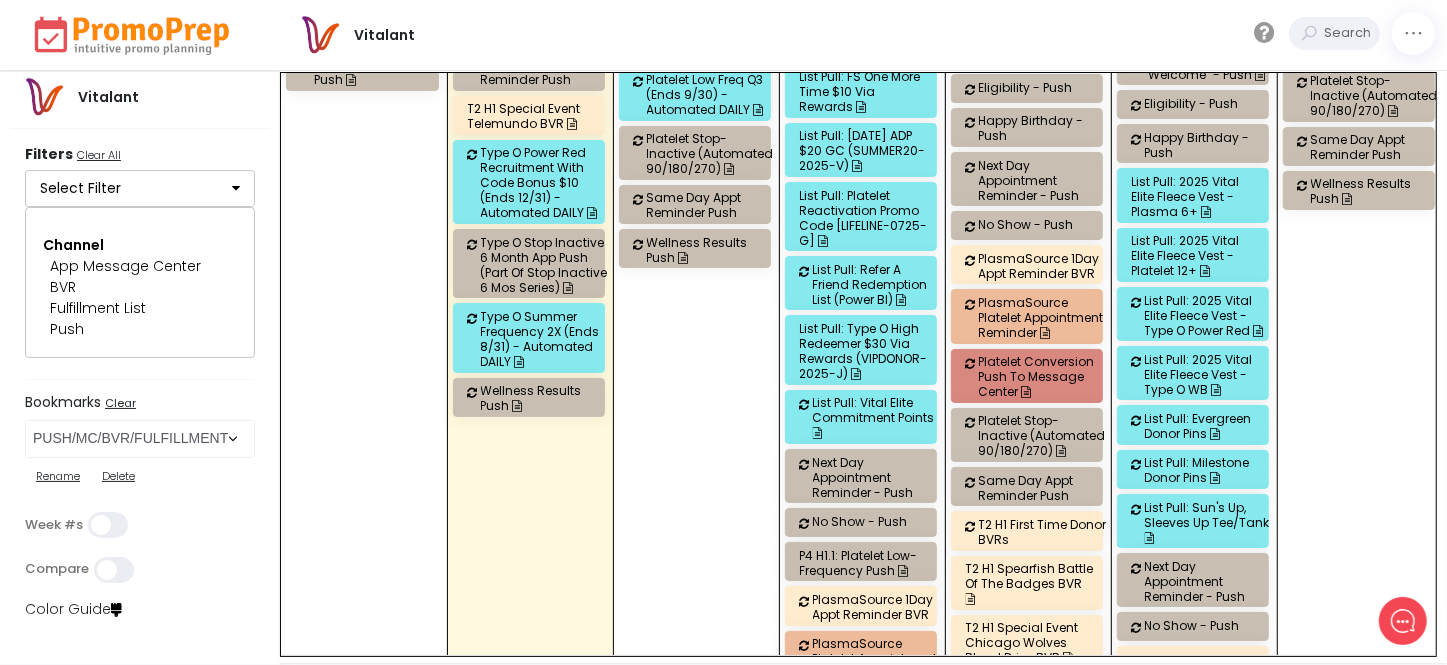 click on "P4 H1.1: Platelet Low-Frequency Push" at bounding box center (864, 563) 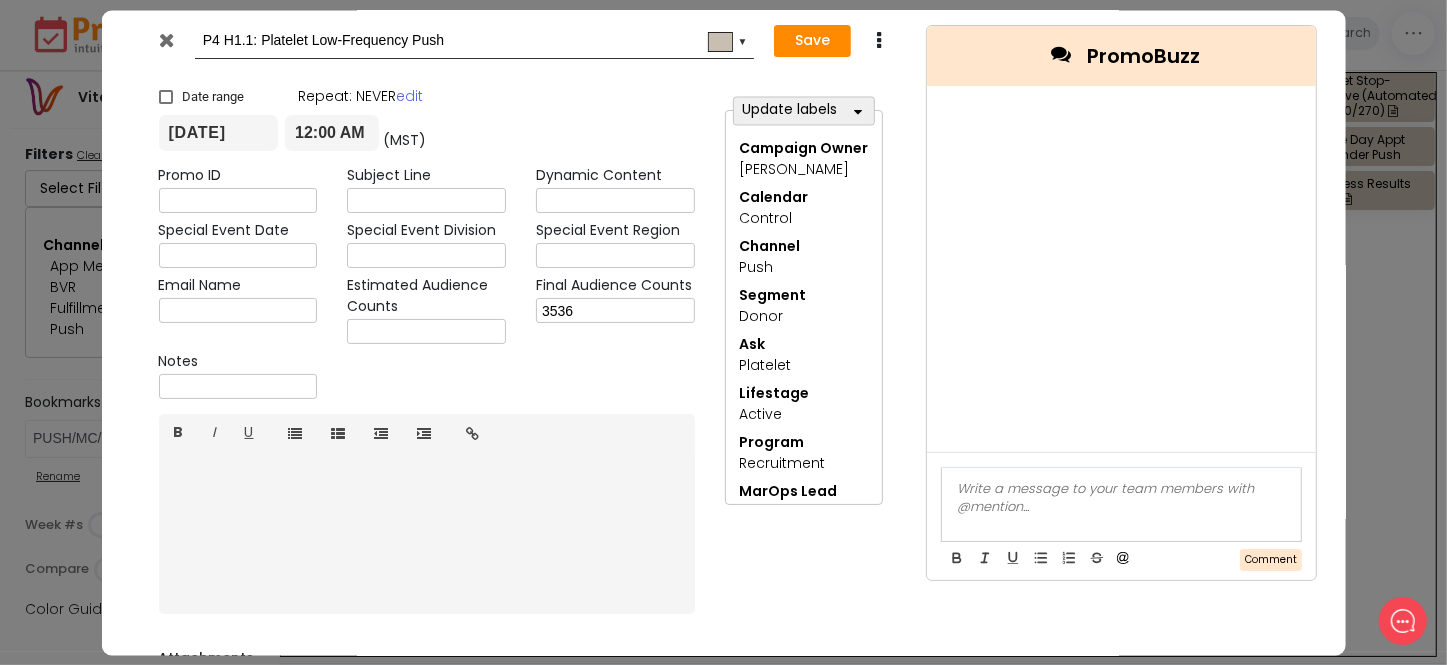 scroll, scrollTop: 49, scrollLeft: 0, axis: vertical 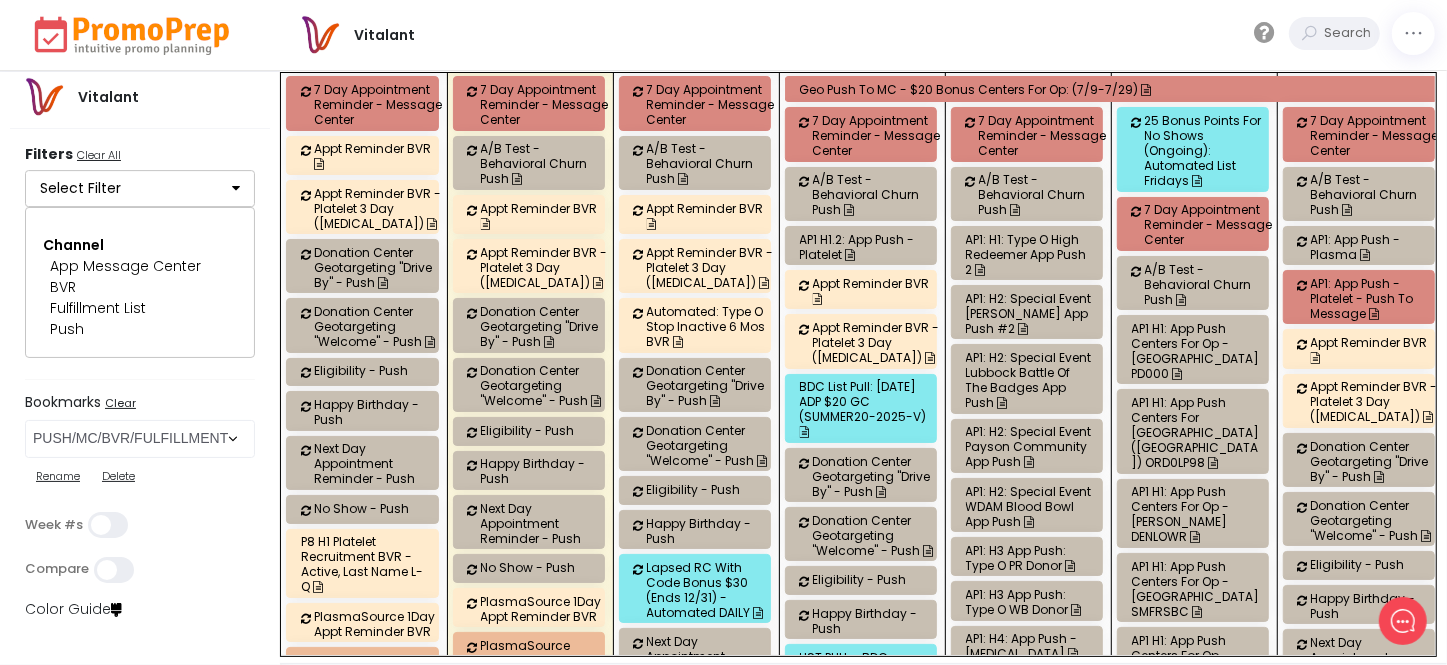 click on "AP1 H1.2: App Push - Platelet" at bounding box center [864, 247] 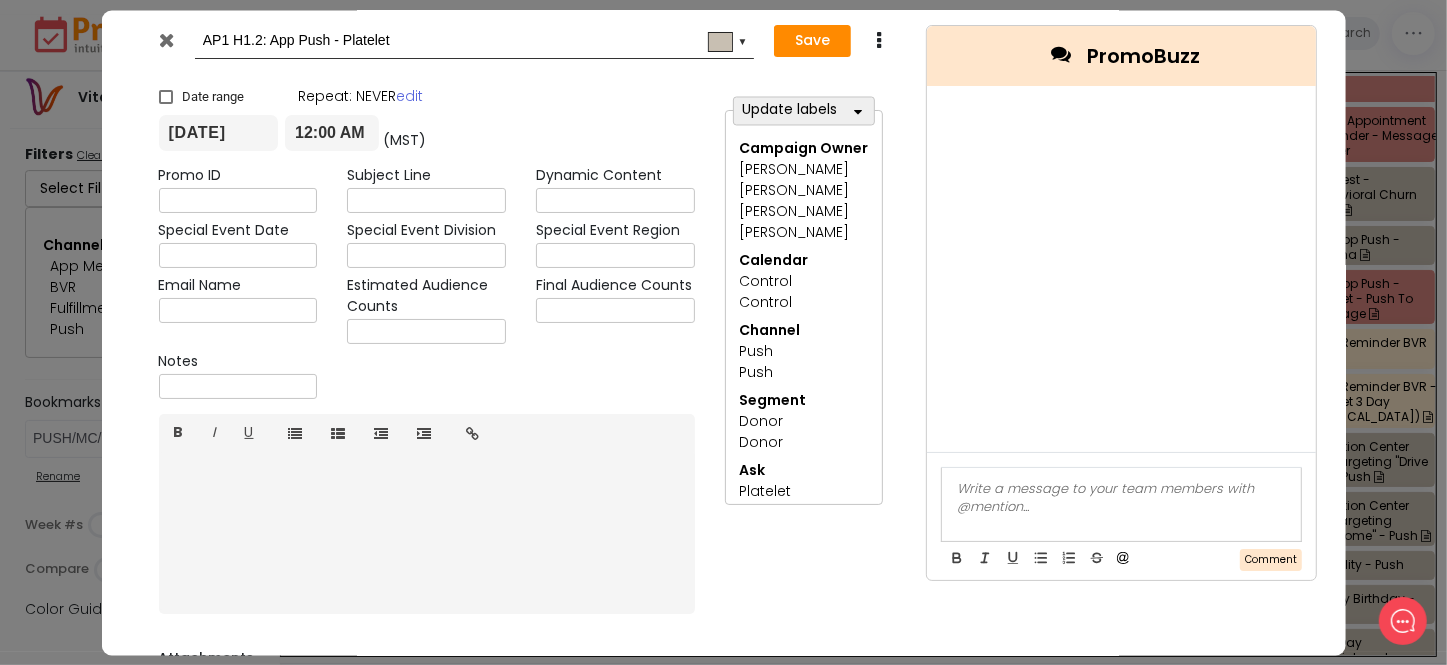 click at bounding box center [166, 40] 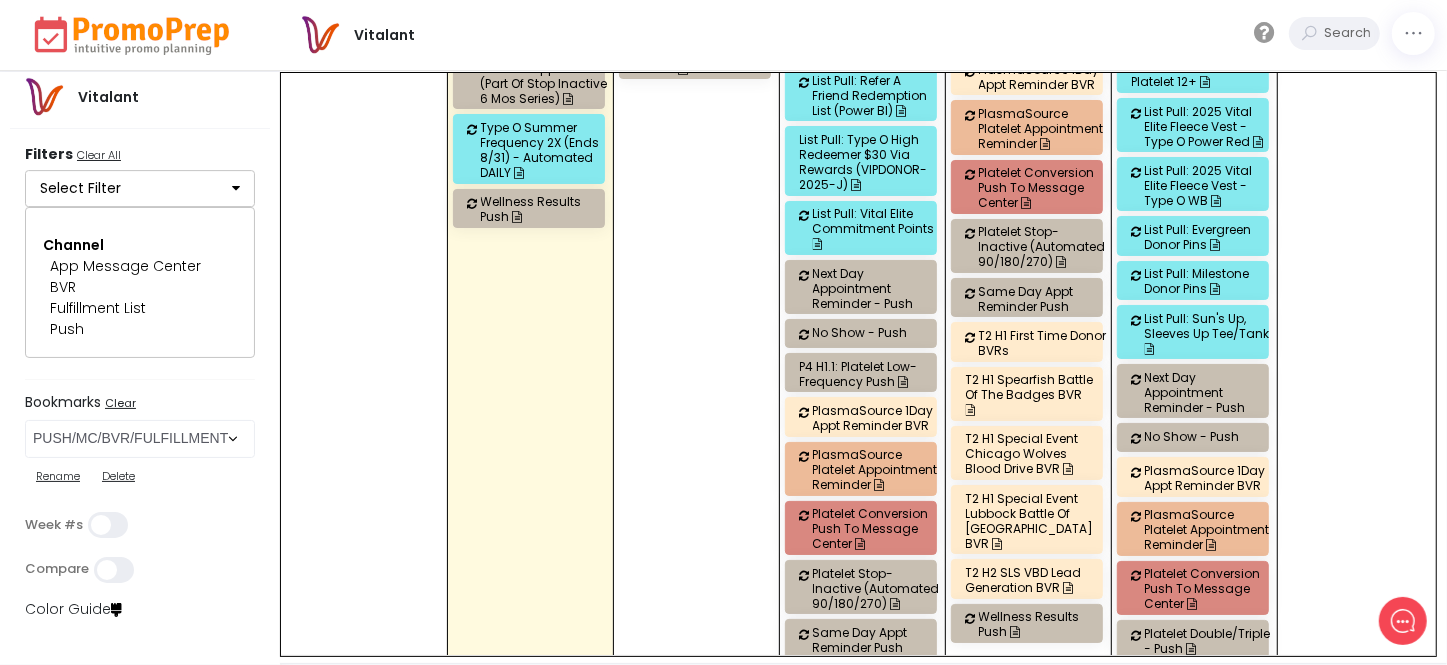 scroll, scrollTop: 2909, scrollLeft: 0, axis: vertical 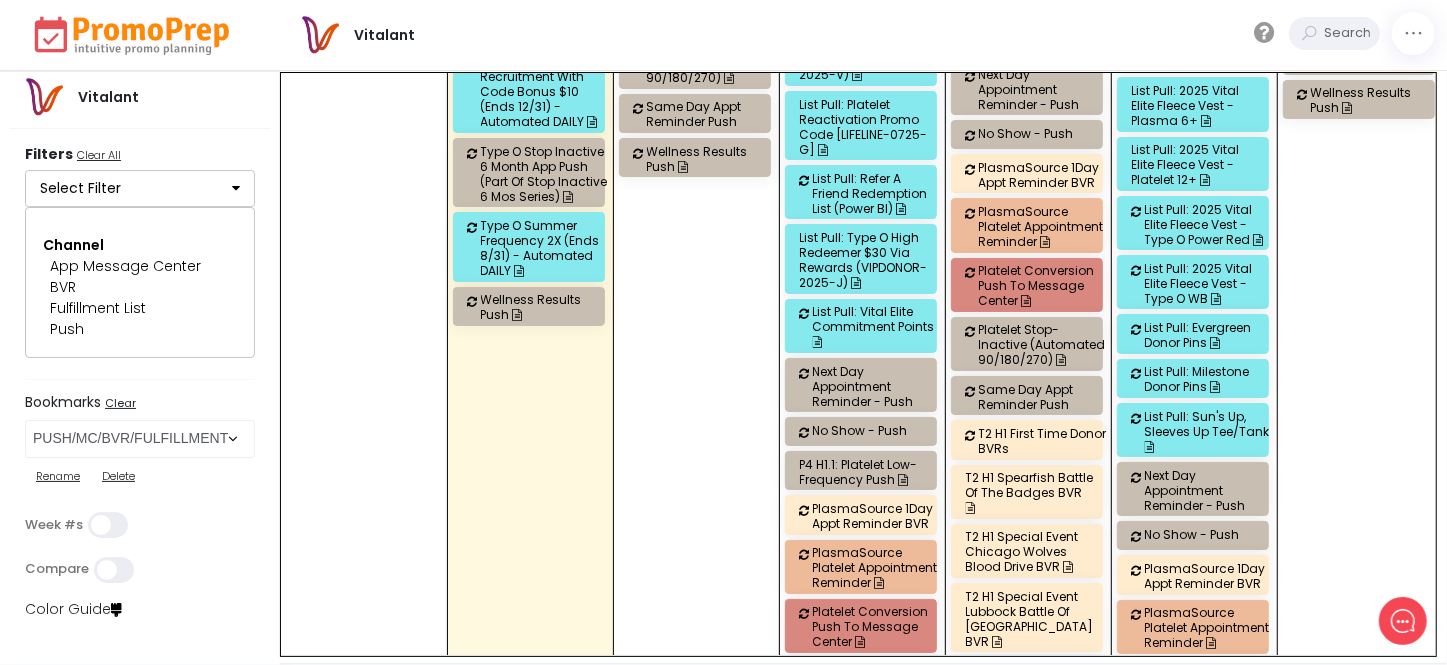 click on "P4 H1.1: Platelet Low-Frequency Push" at bounding box center (864, 472) 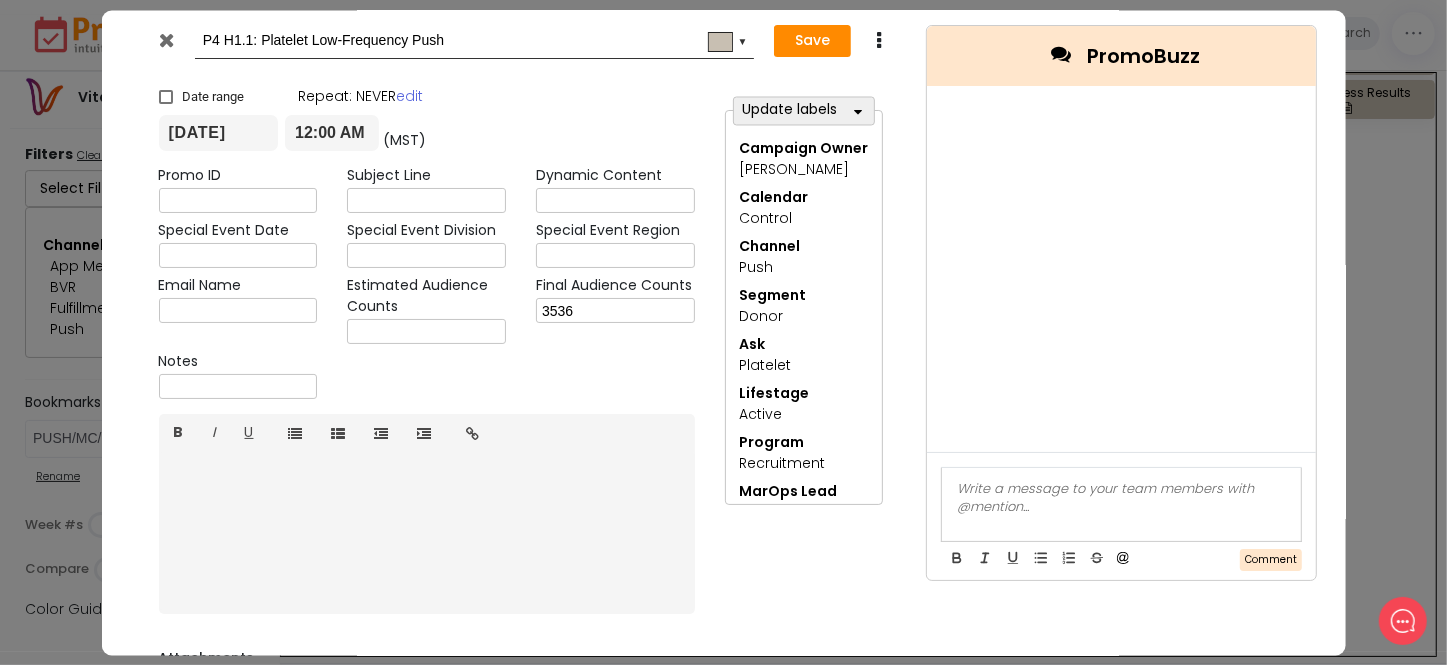 scroll, scrollTop: 349, scrollLeft: 0, axis: vertical 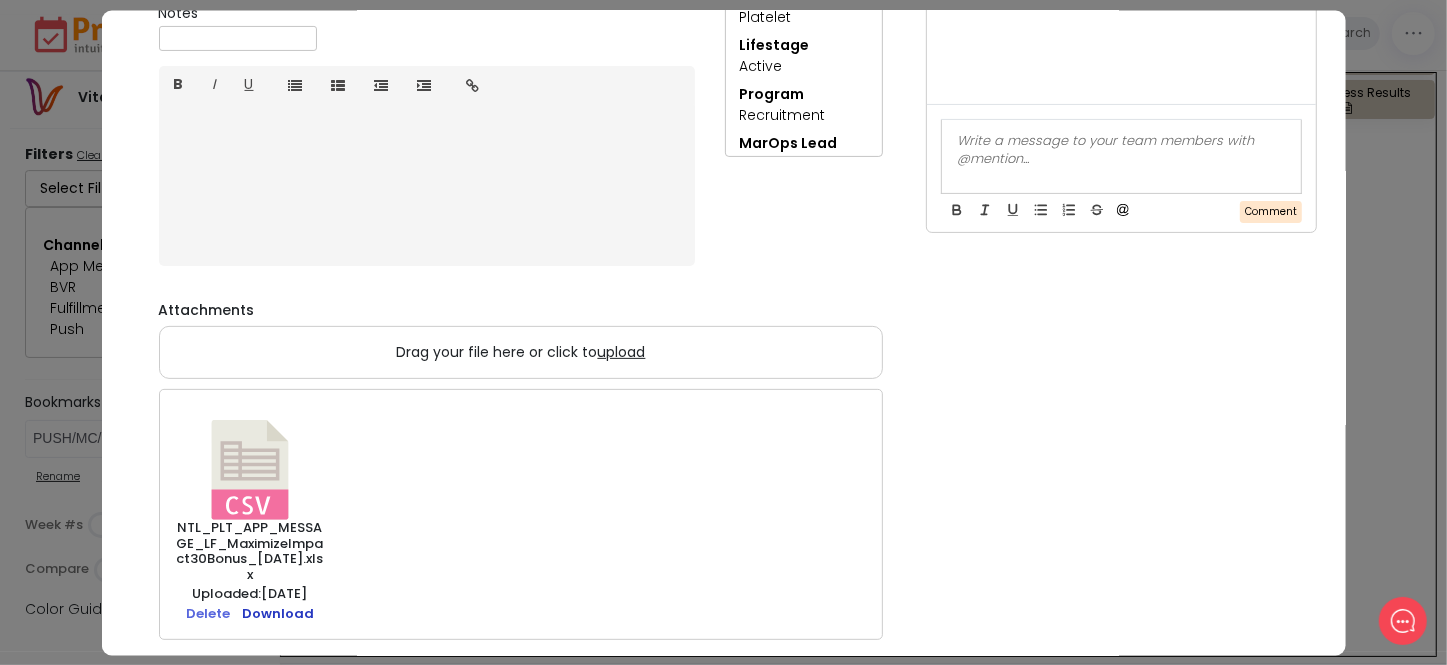 click on "Download" at bounding box center (278, 613) 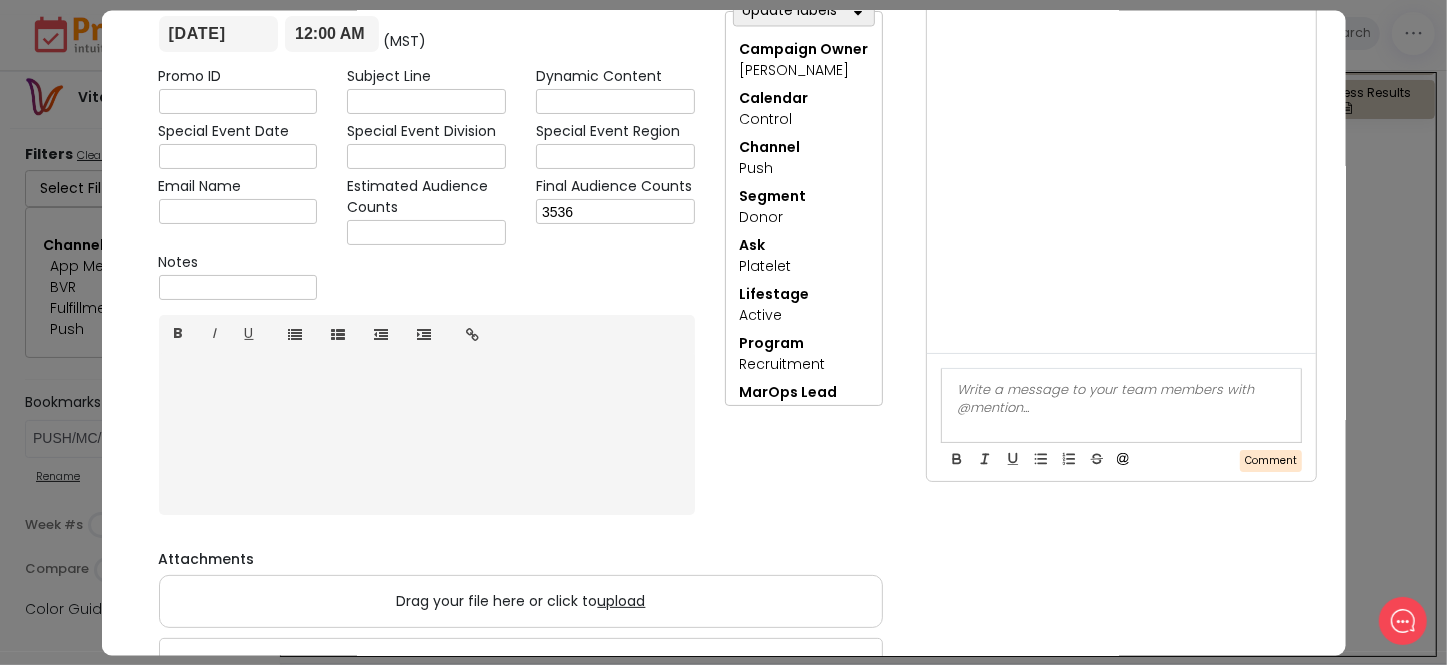scroll, scrollTop: 0, scrollLeft: 0, axis: both 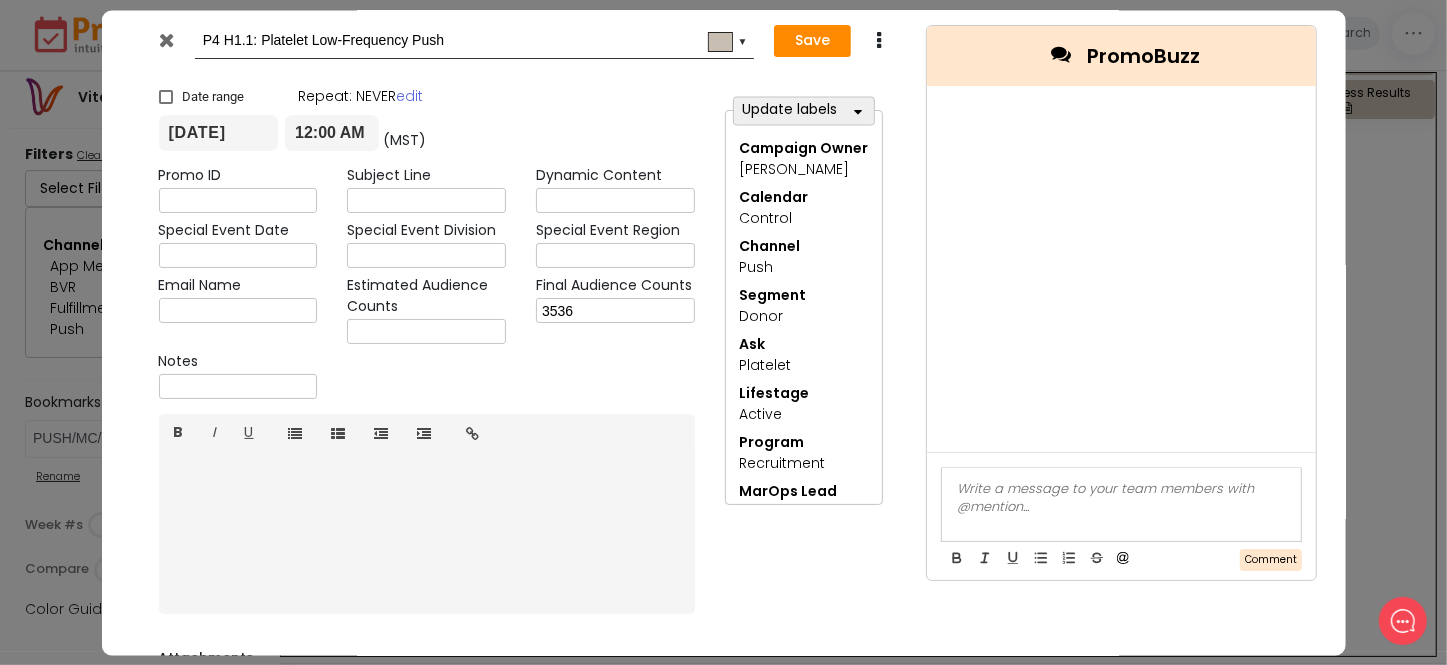 click at bounding box center (169, 45) 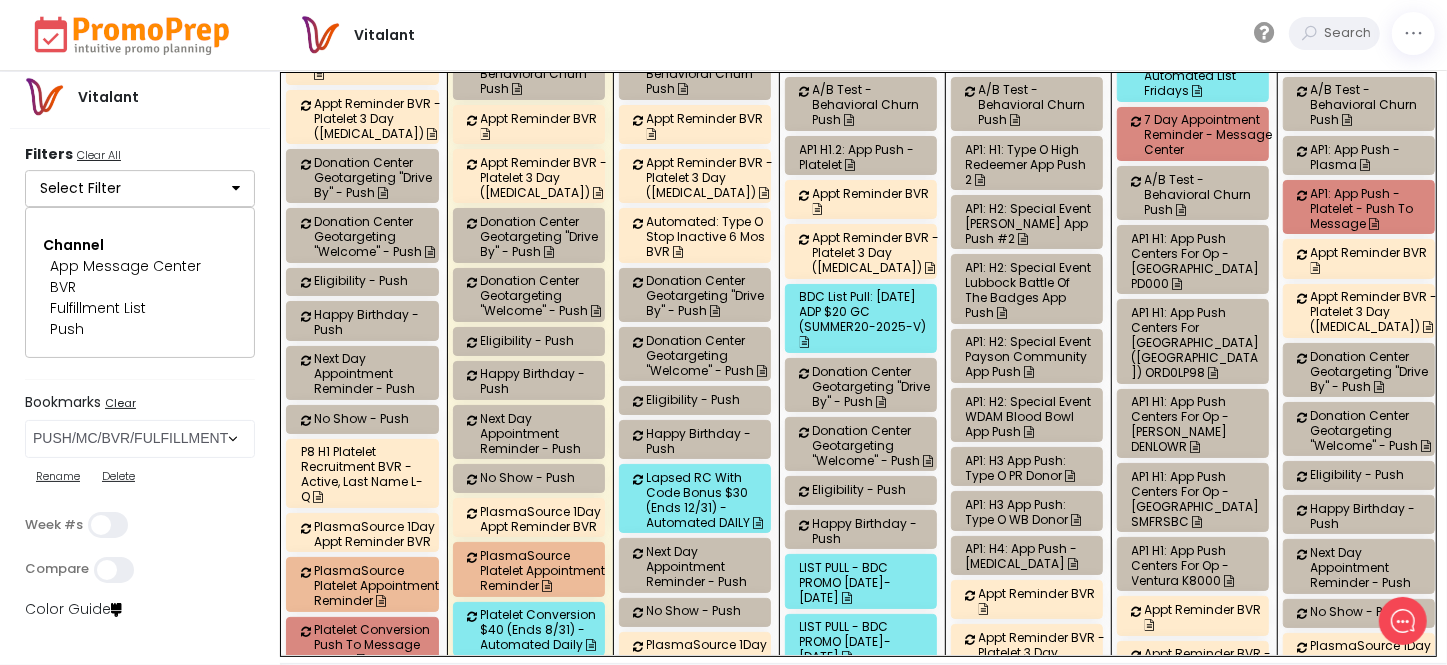 scroll, scrollTop: 2000, scrollLeft: 0, axis: vertical 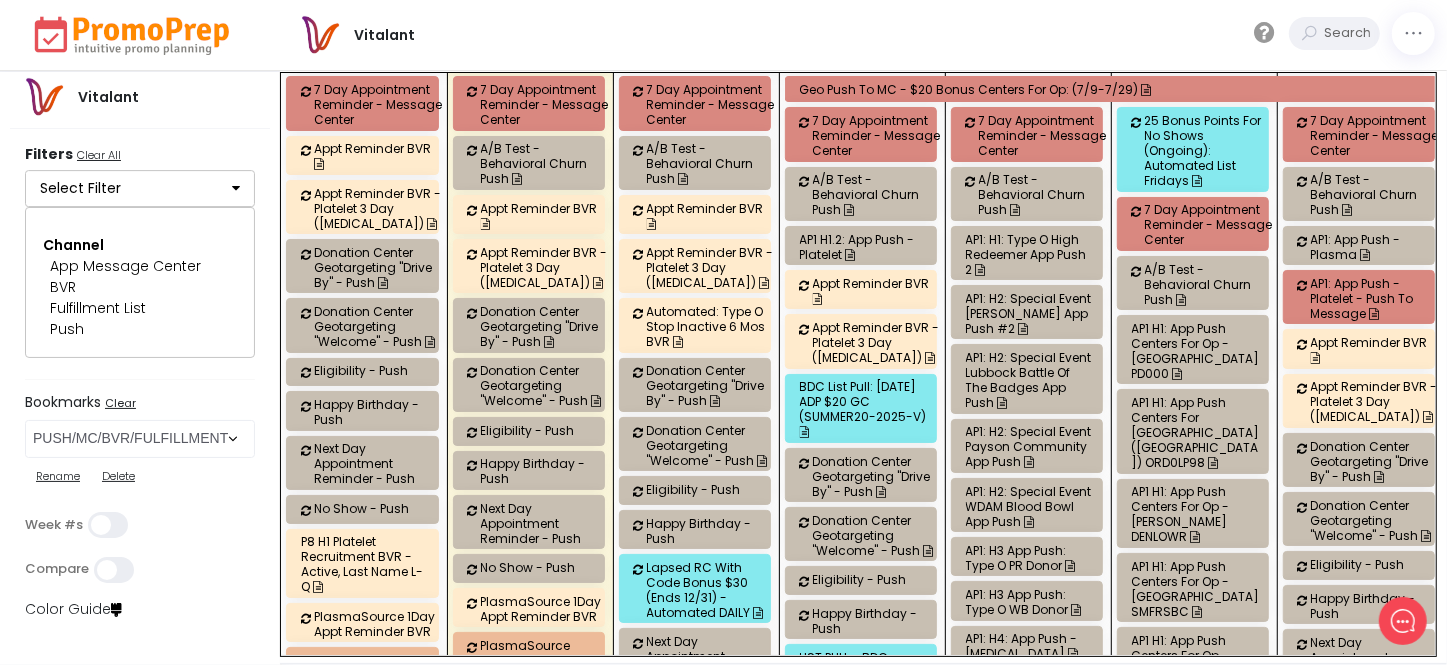 click on "AP1: H2: Special Event [PERSON_NAME] App Push #2" at bounding box center (1030, 313) 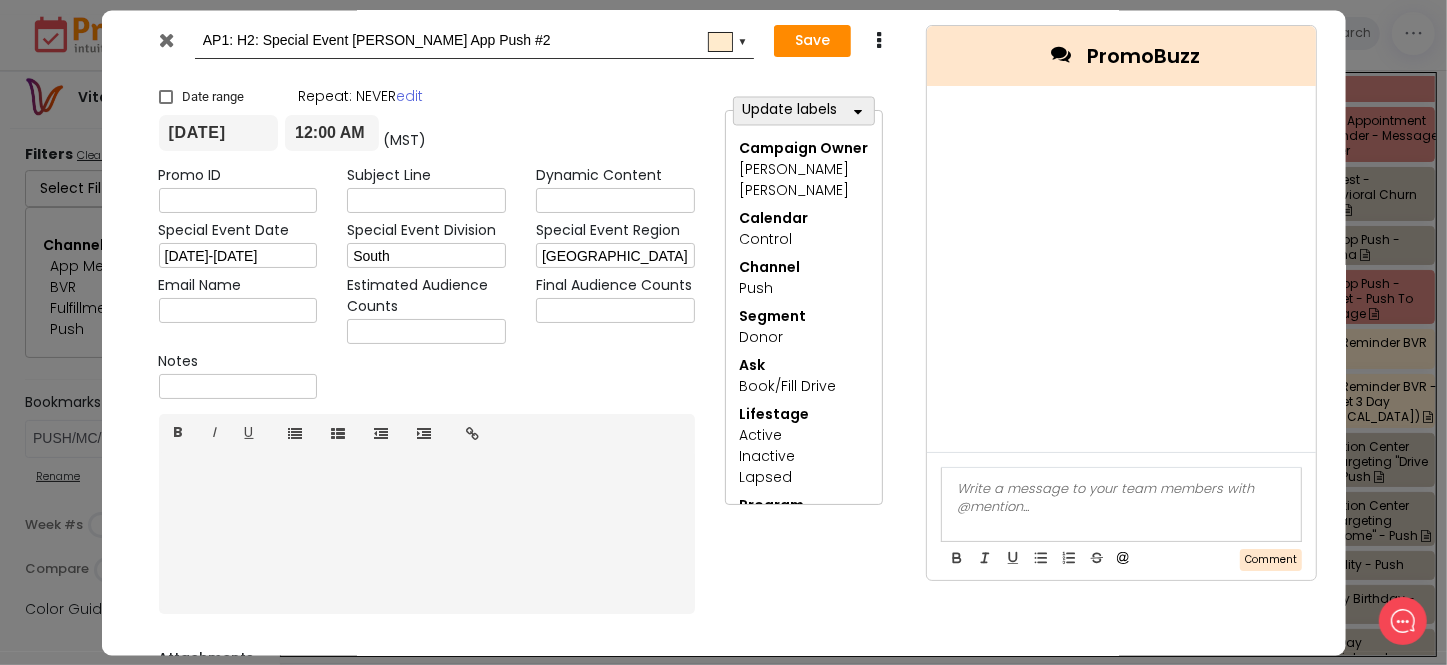 scroll, scrollTop: 0, scrollLeft: 0, axis: both 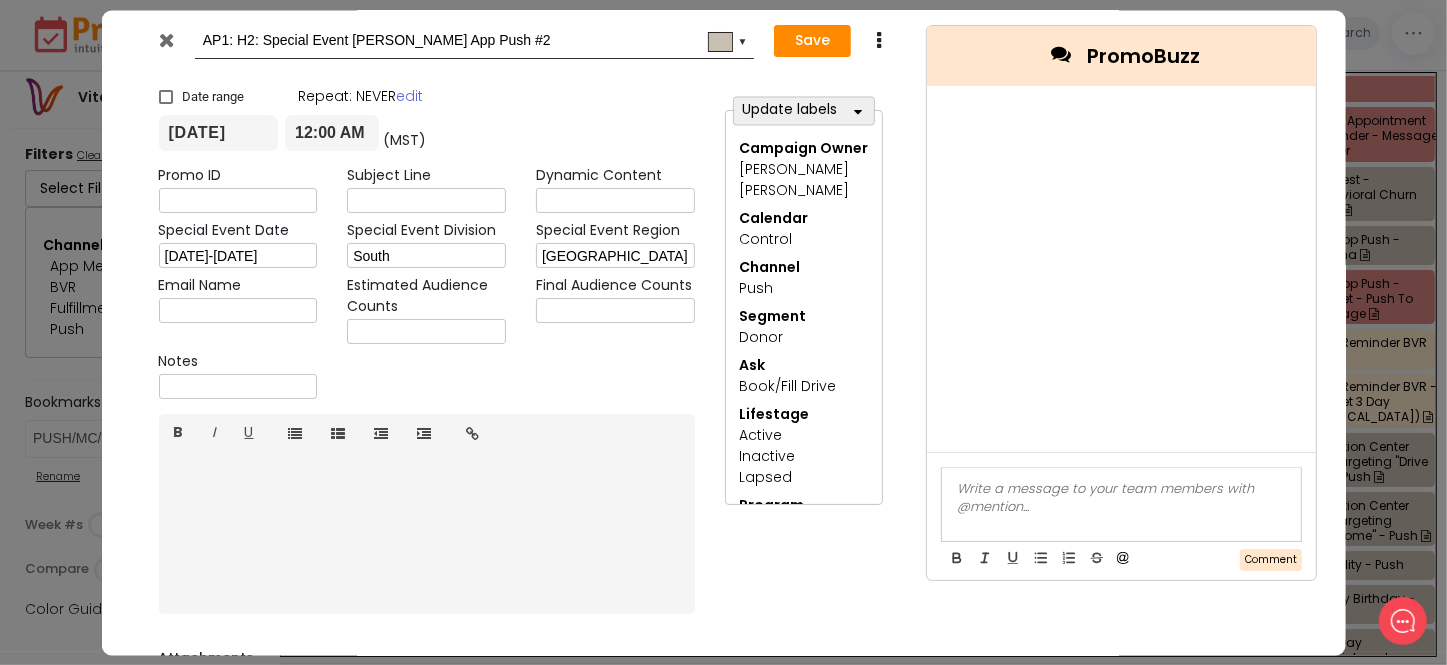click at bounding box center (166, 40) 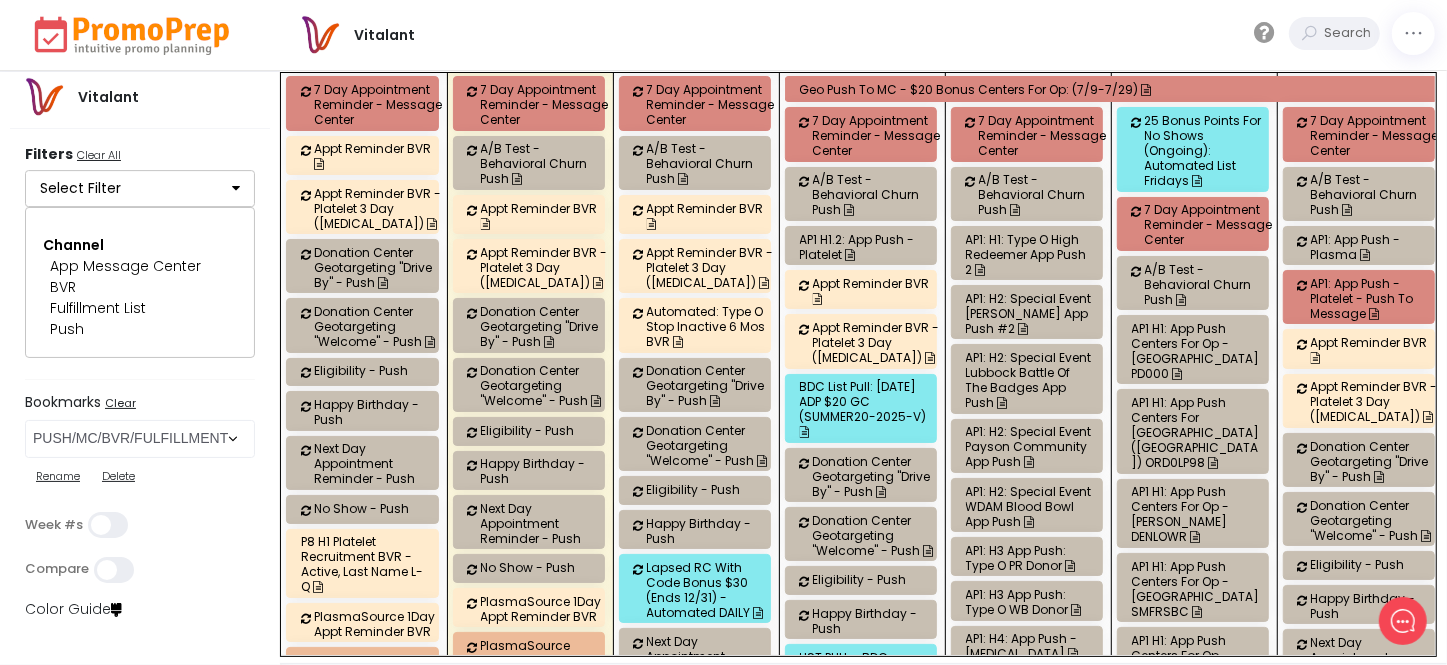 click on "AP1: H1: Type O High Redeemer App Push 2" at bounding box center [1030, 254] 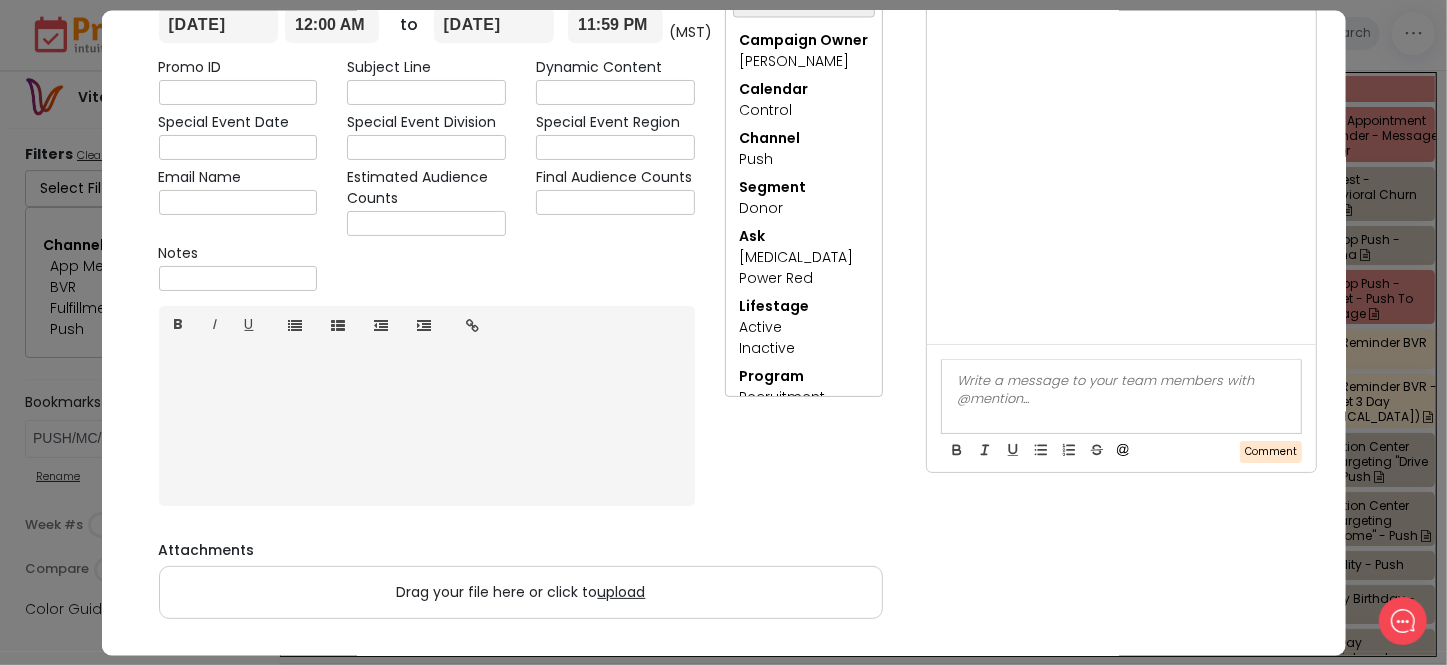 scroll, scrollTop: 111, scrollLeft: 0, axis: vertical 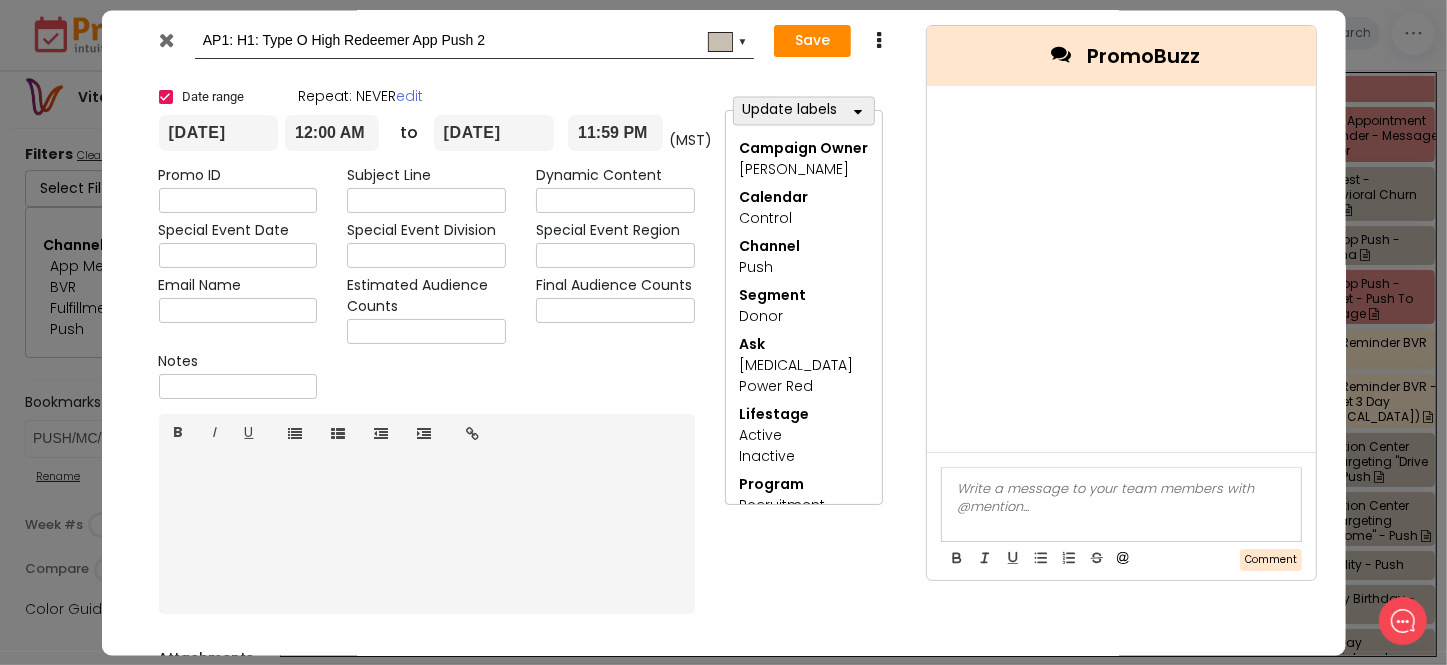 click at bounding box center [166, 40] 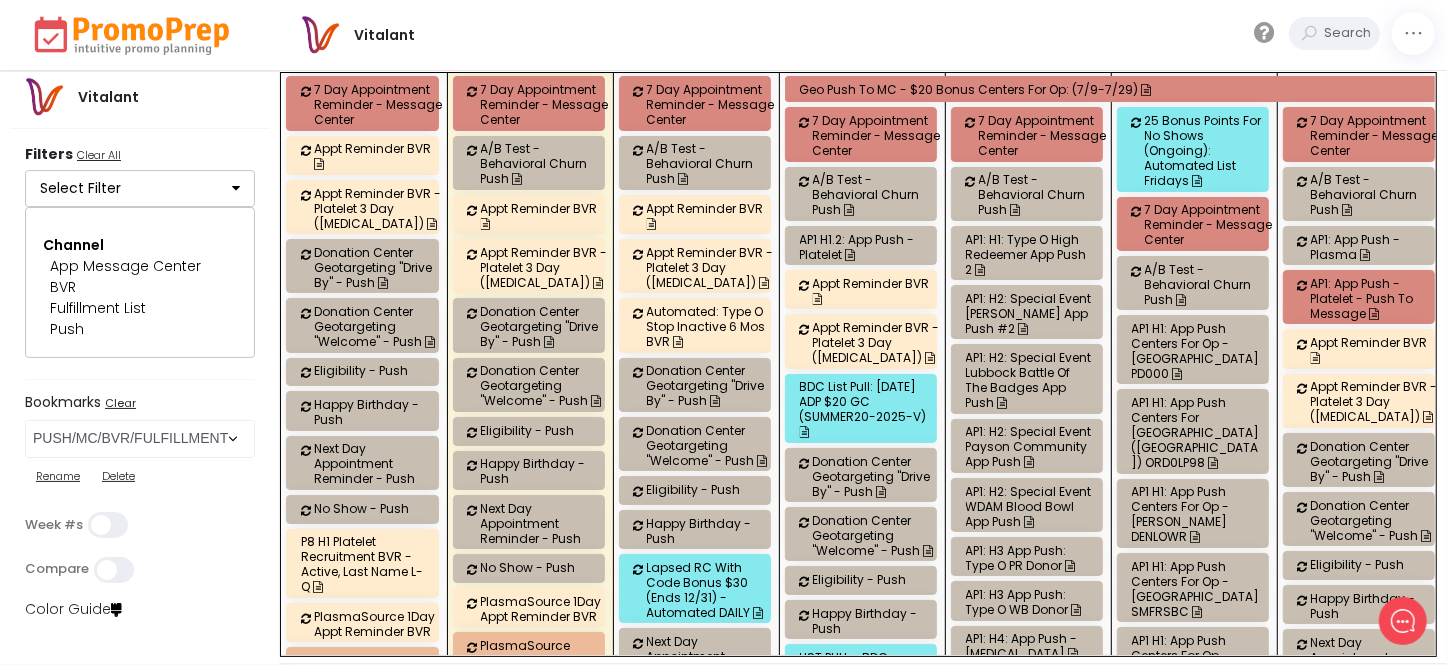 click on "AP1: H2: Special Event [PERSON_NAME] App Push #2" at bounding box center (1030, 313) 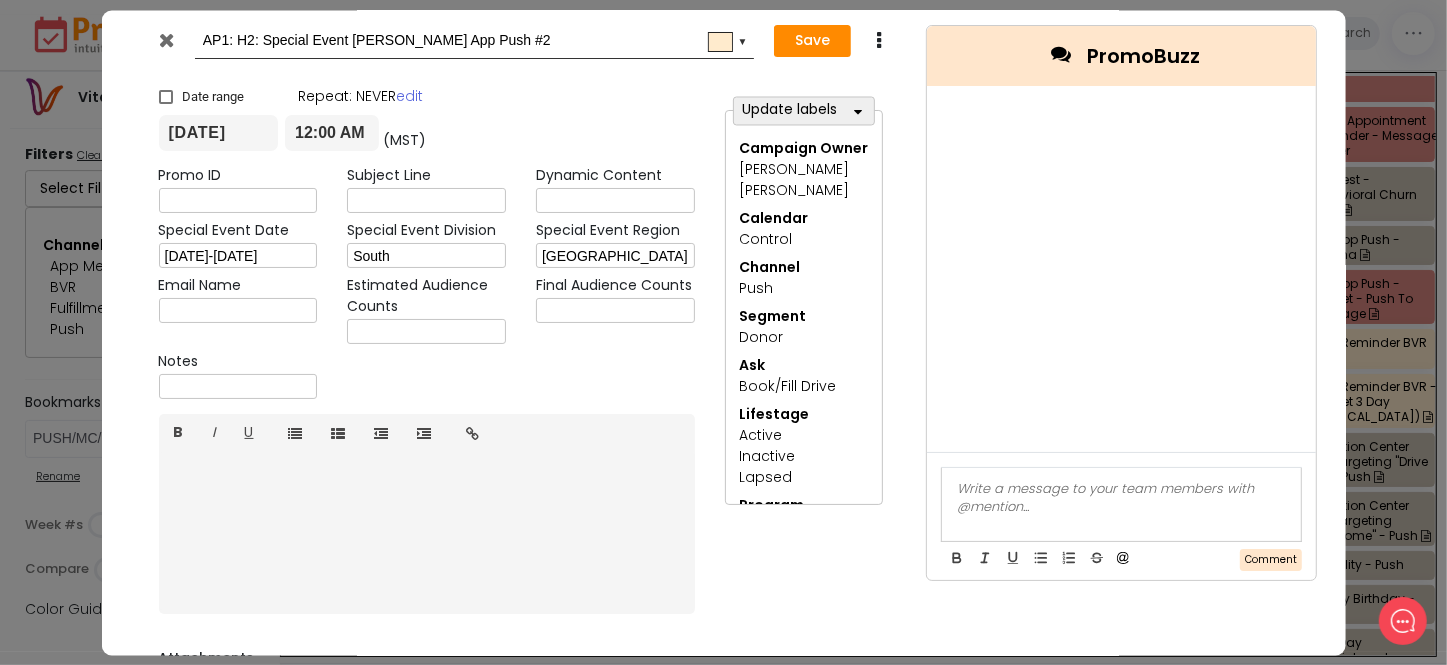 scroll, scrollTop: 0, scrollLeft: 0, axis: both 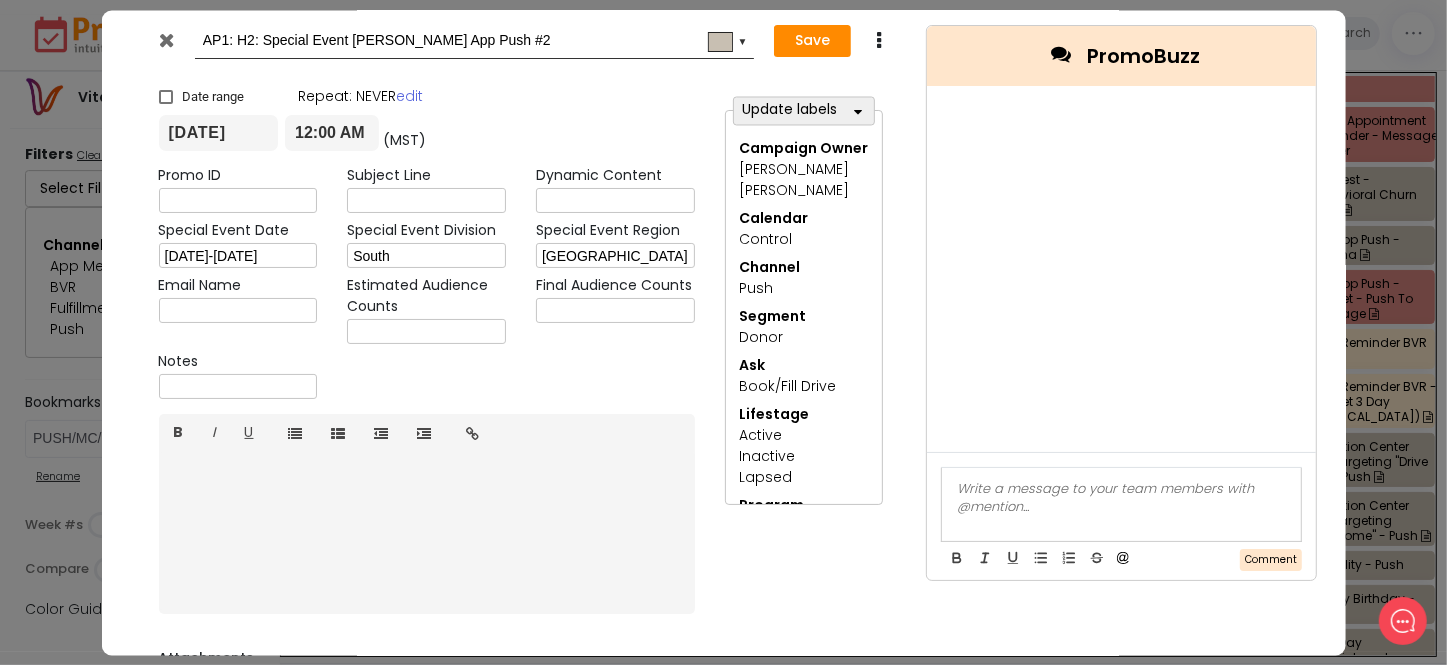 click at bounding box center (166, 40) 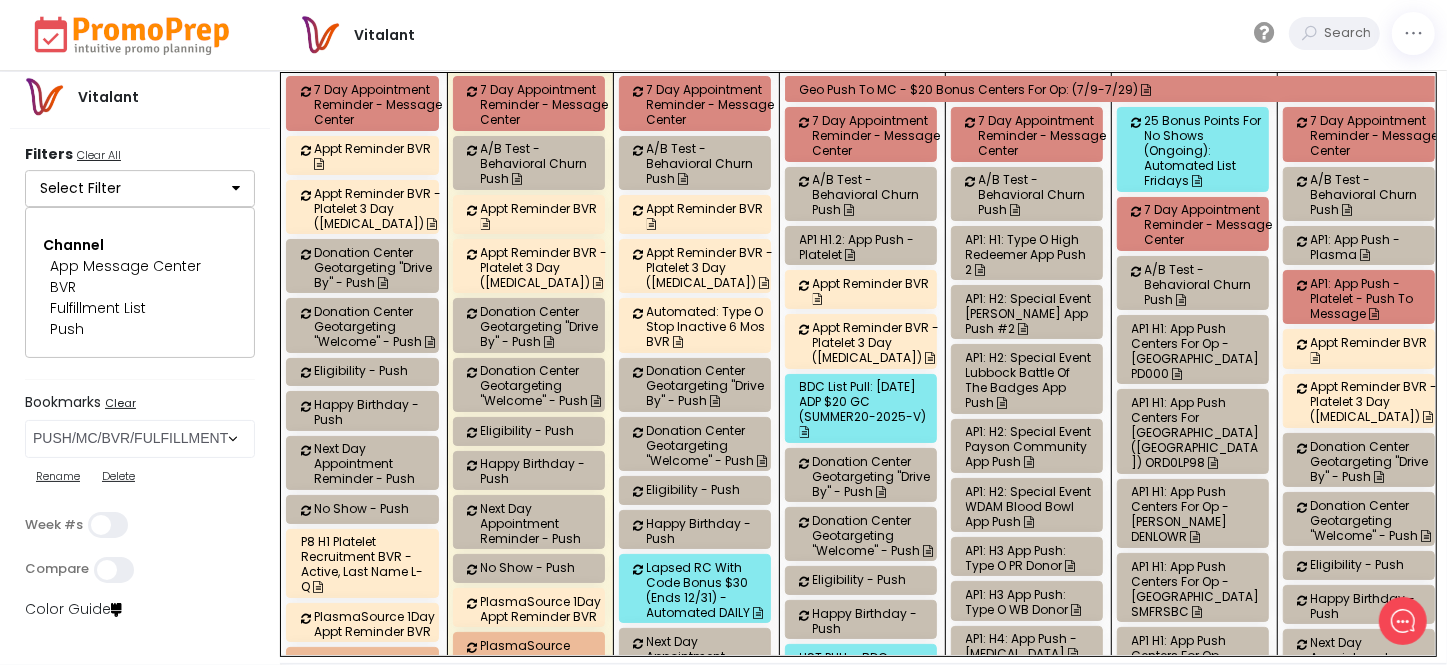 click on "AP1: H3 App Push: Type O PR Donor" at bounding box center [1030, 558] 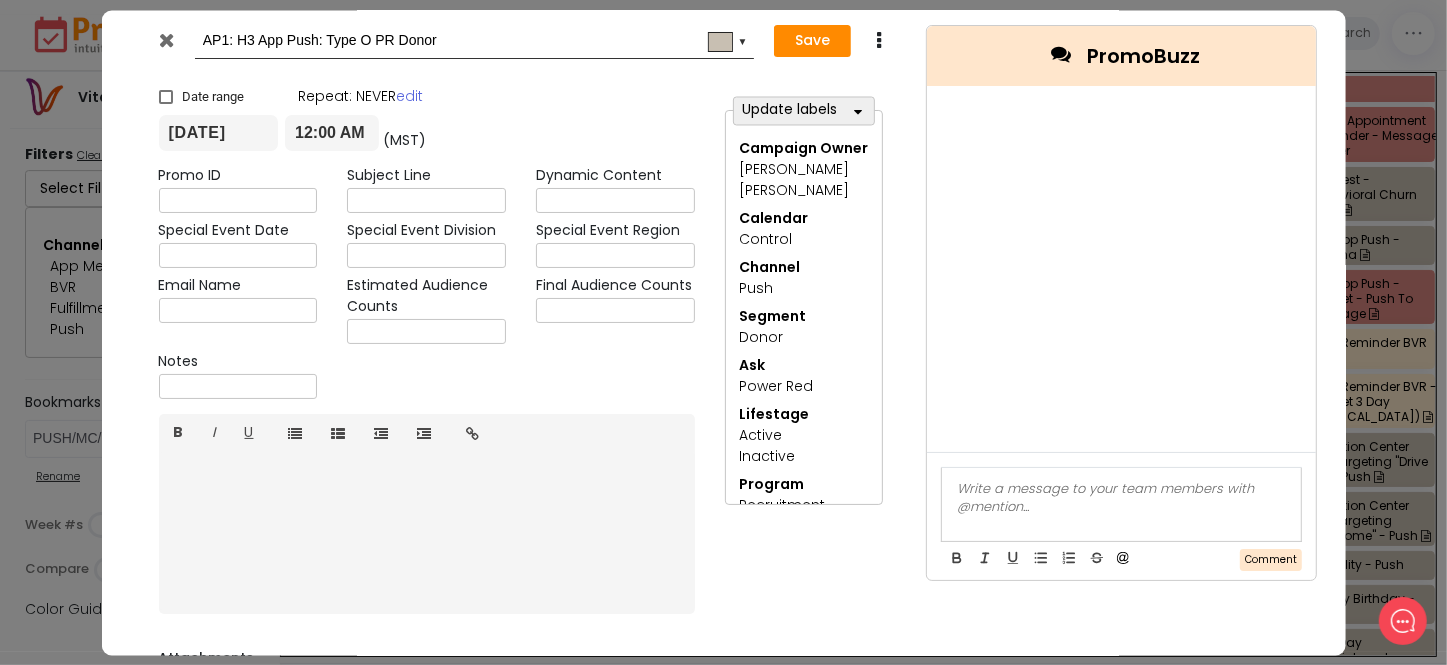 click at bounding box center [166, 40] 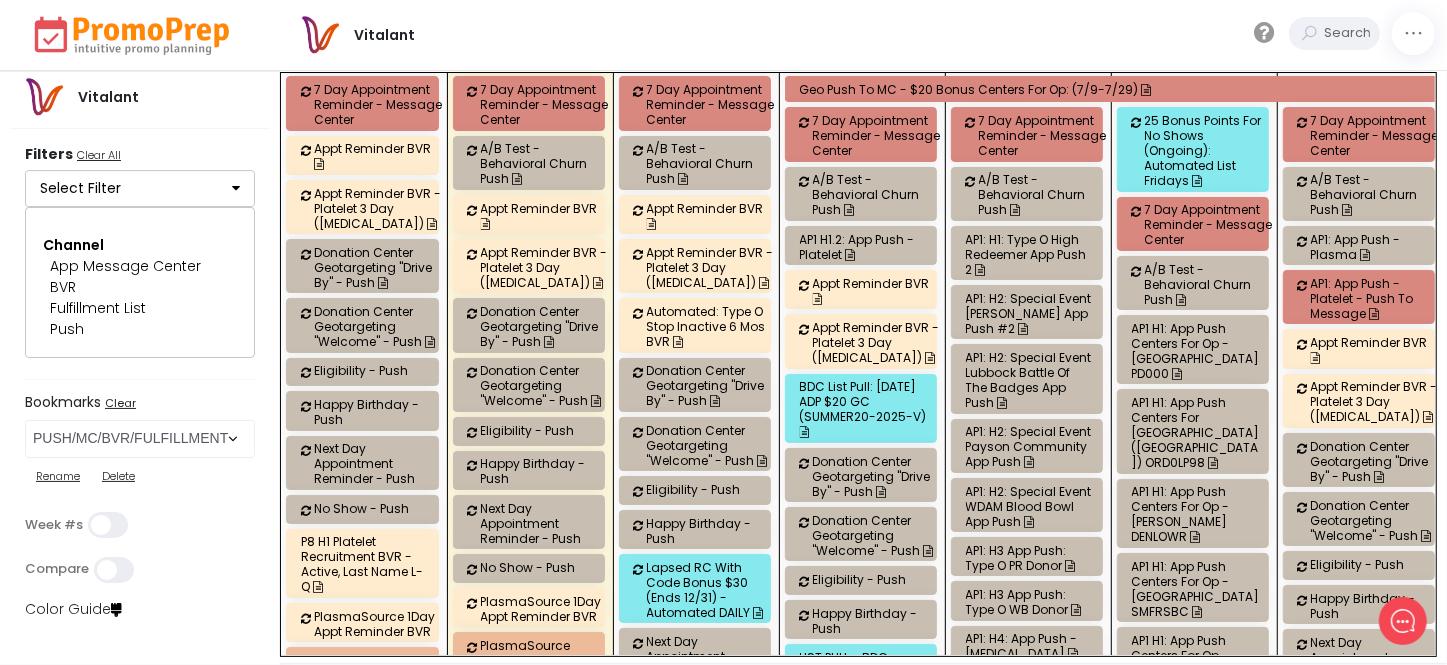click on "AP1: H3 App Push: Type O WB Donor" at bounding box center [1030, 602] 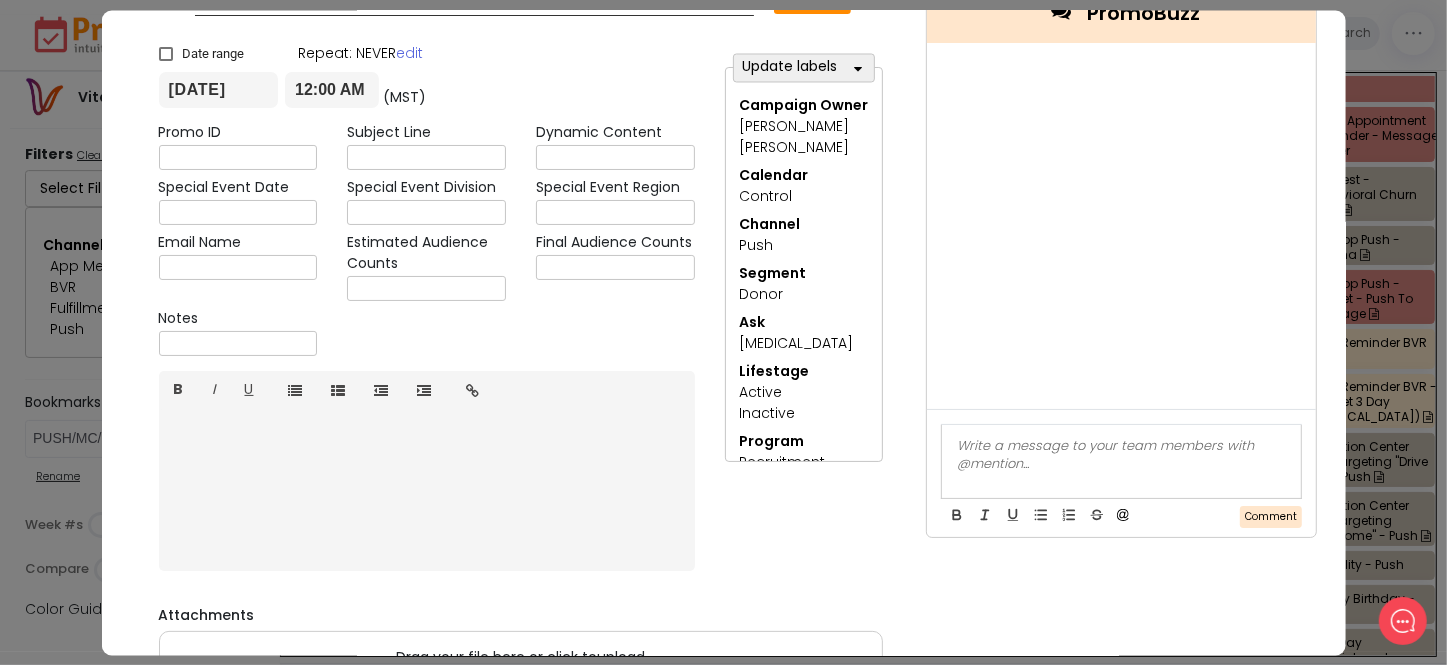 scroll, scrollTop: 0, scrollLeft: 0, axis: both 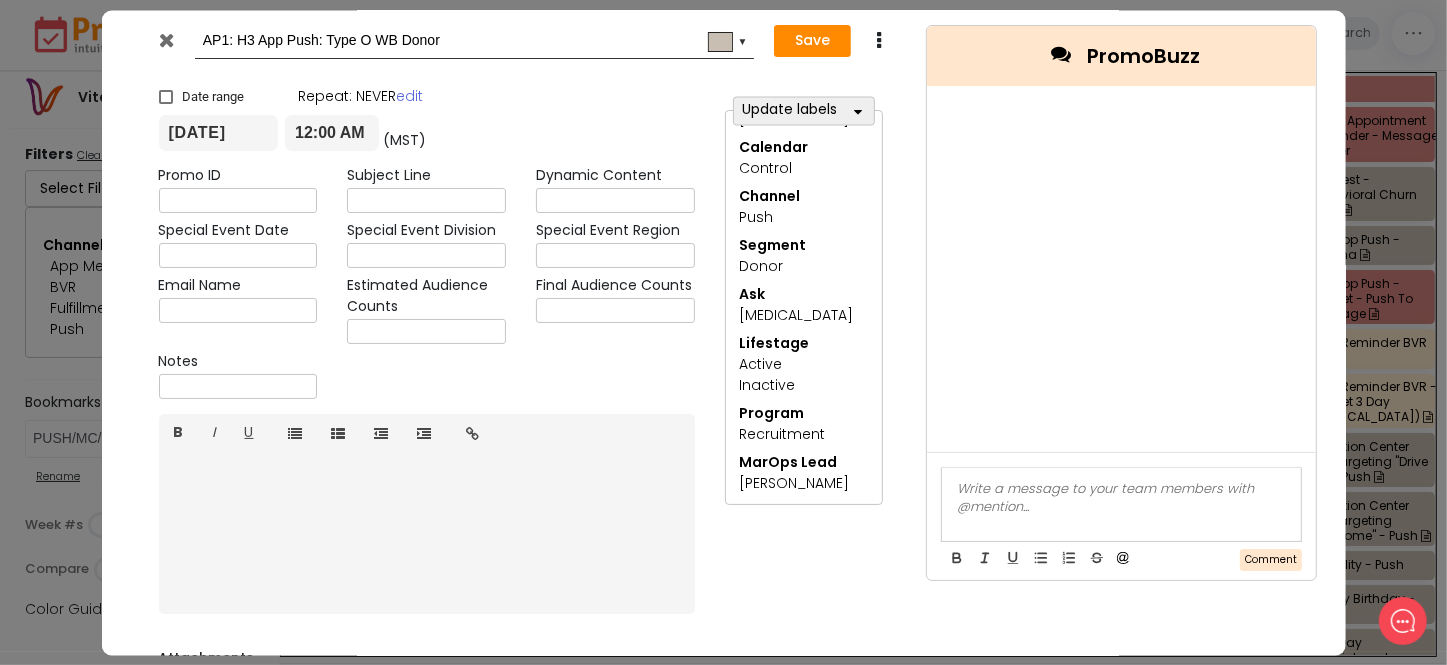 click at bounding box center (166, 40) 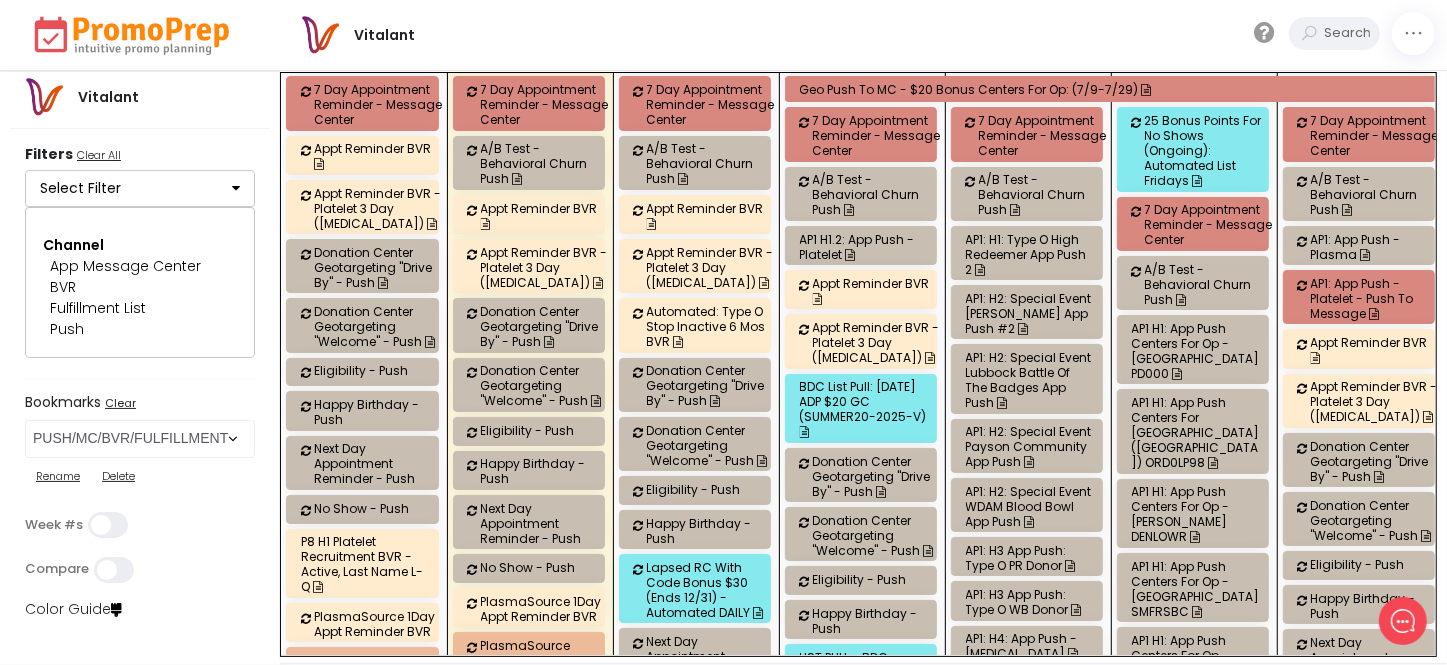 click on "AP1: H3 App Push: Type O PR Donor" at bounding box center [1030, 558] 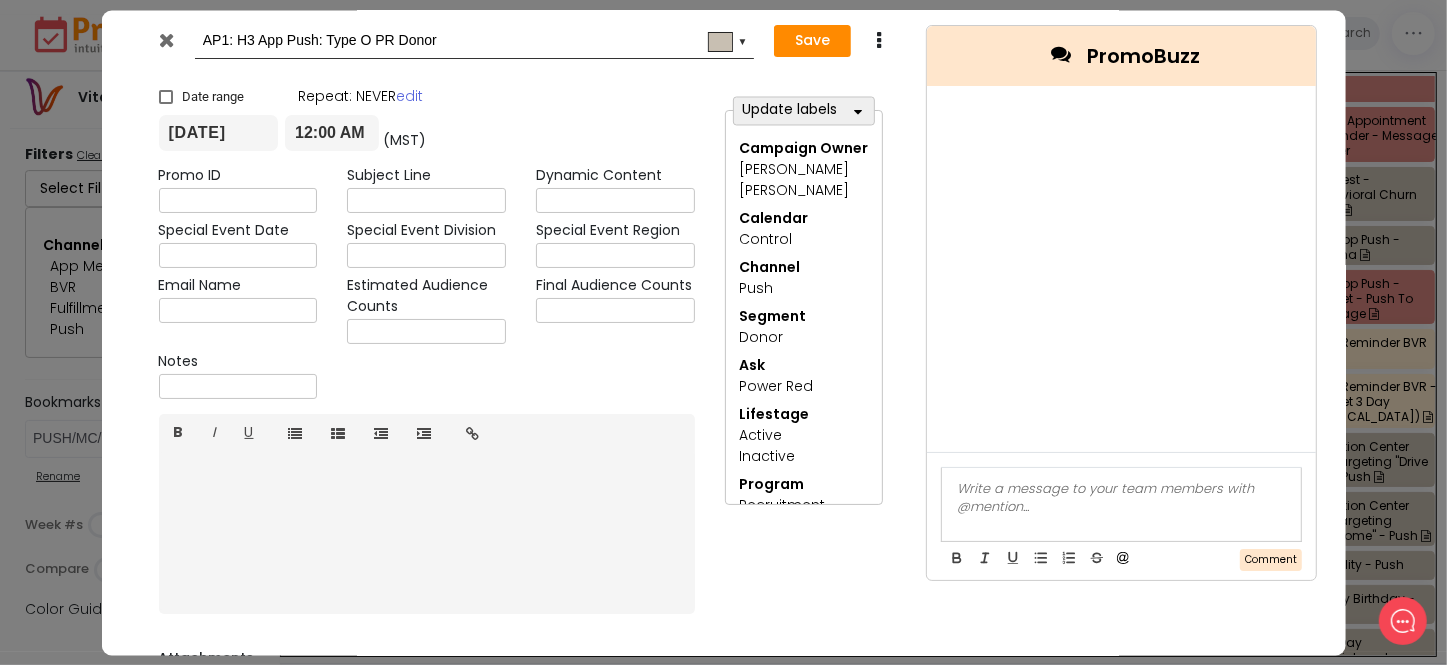 click at bounding box center (169, 45) 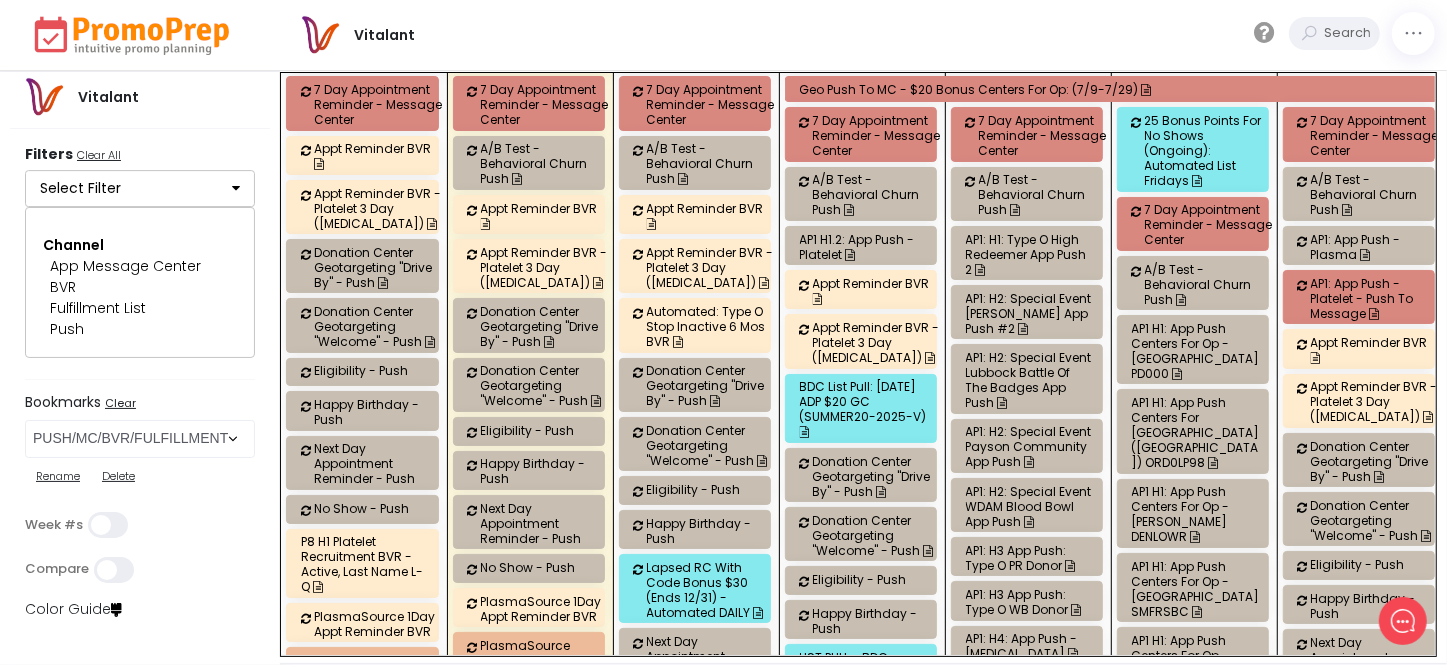 scroll, scrollTop: 2090, scrollLeft: 0, axis: vertical 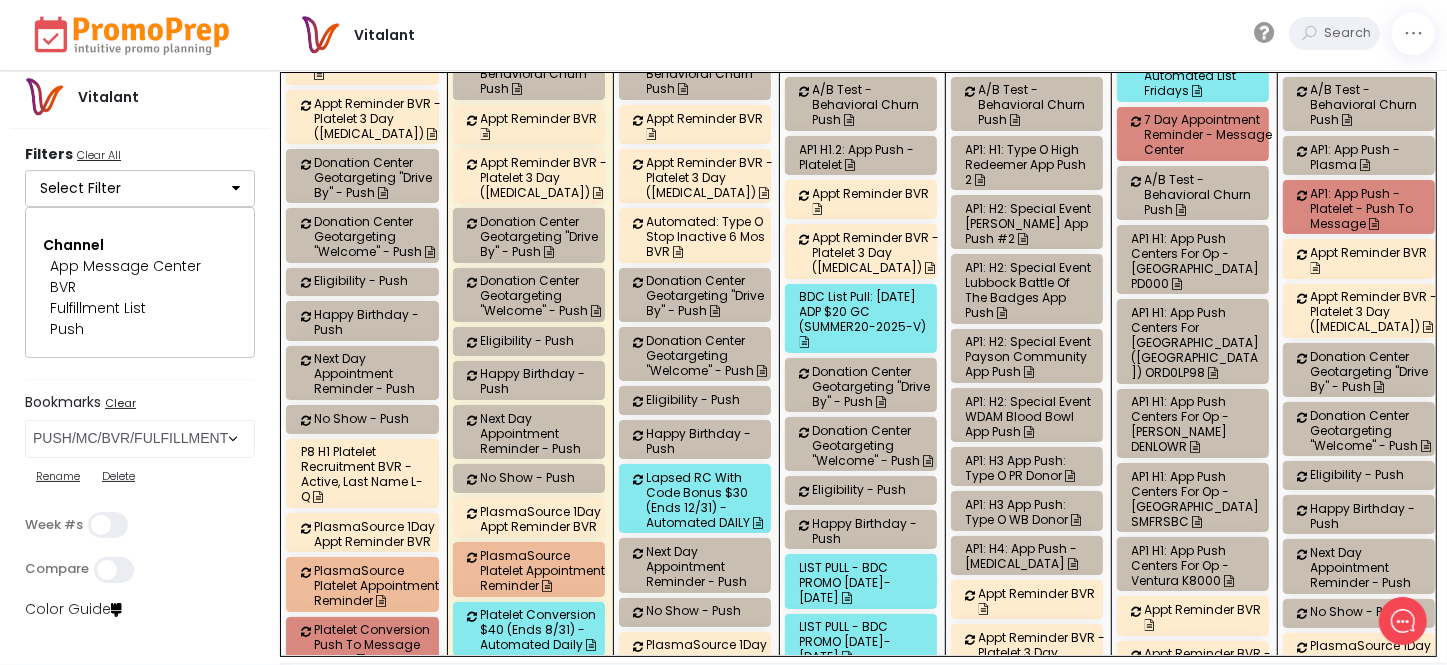 click on "AP1: H3 App Push: Type O WB Donor" at bounding box center (1030, 512) 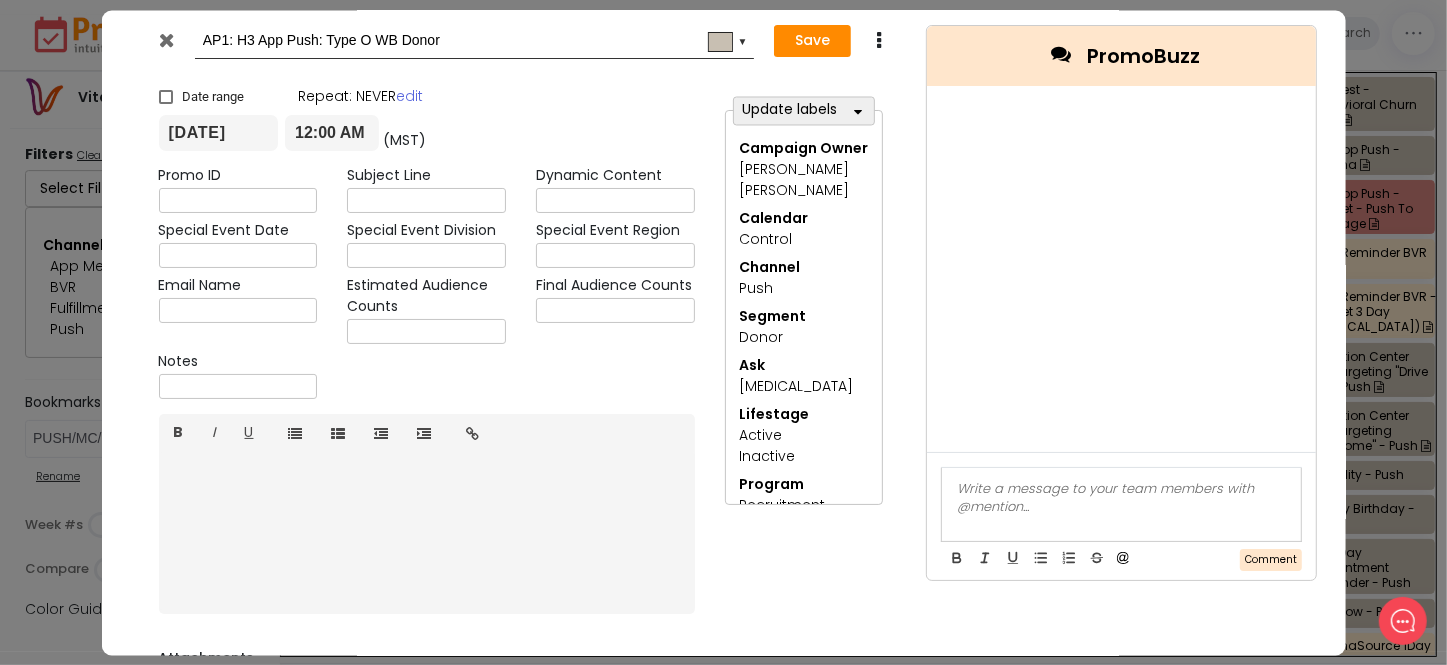 click at bounding box center [166, 40] 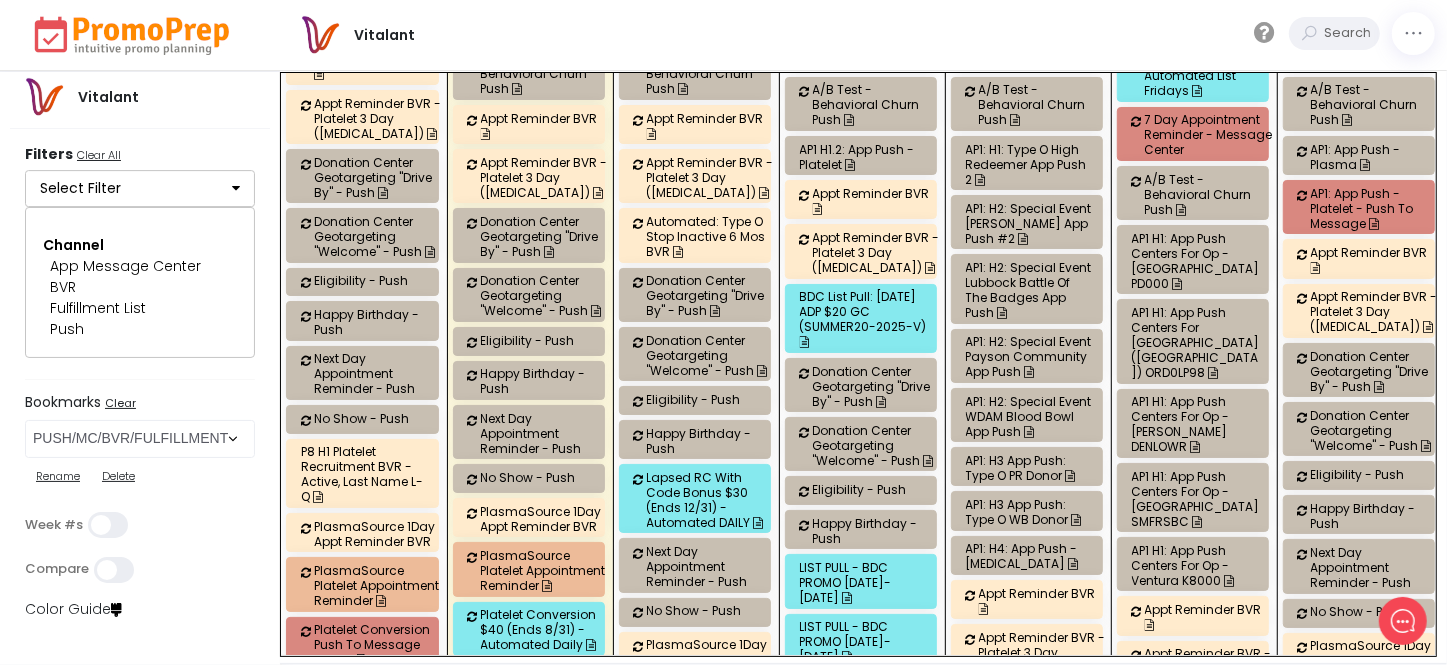 scroll, scrollTop: 2363, scrollLeft: 0, axis: vertical 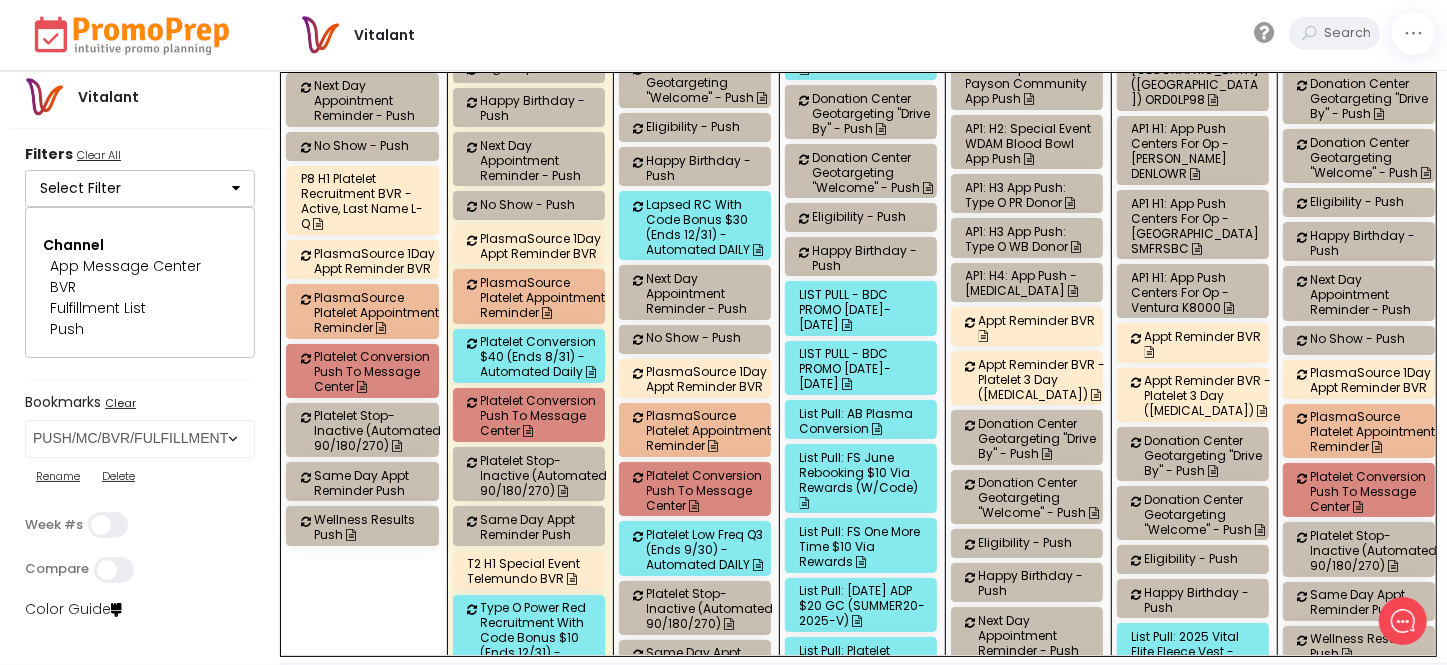click on "AP1: H4: App Push - [MEDICAL_DATA]" at bounding box center (1030, 283) 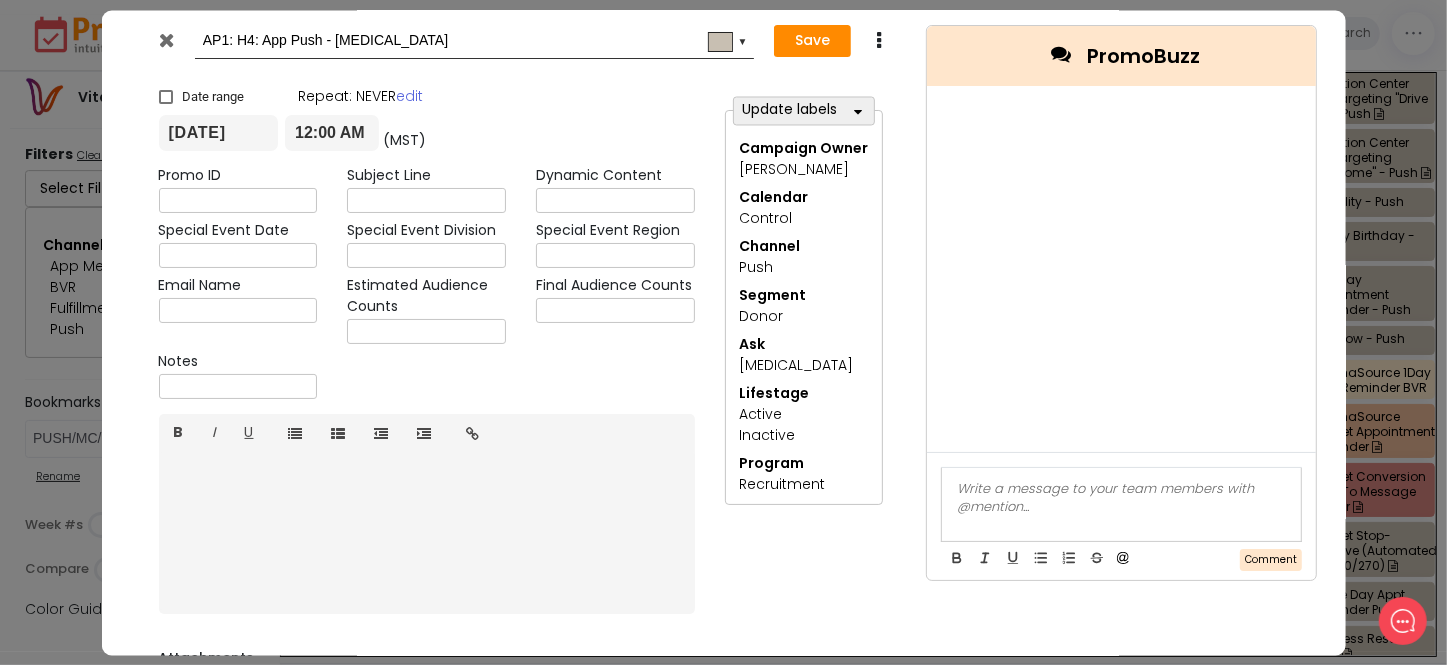 click at bounding box center [166, 40] 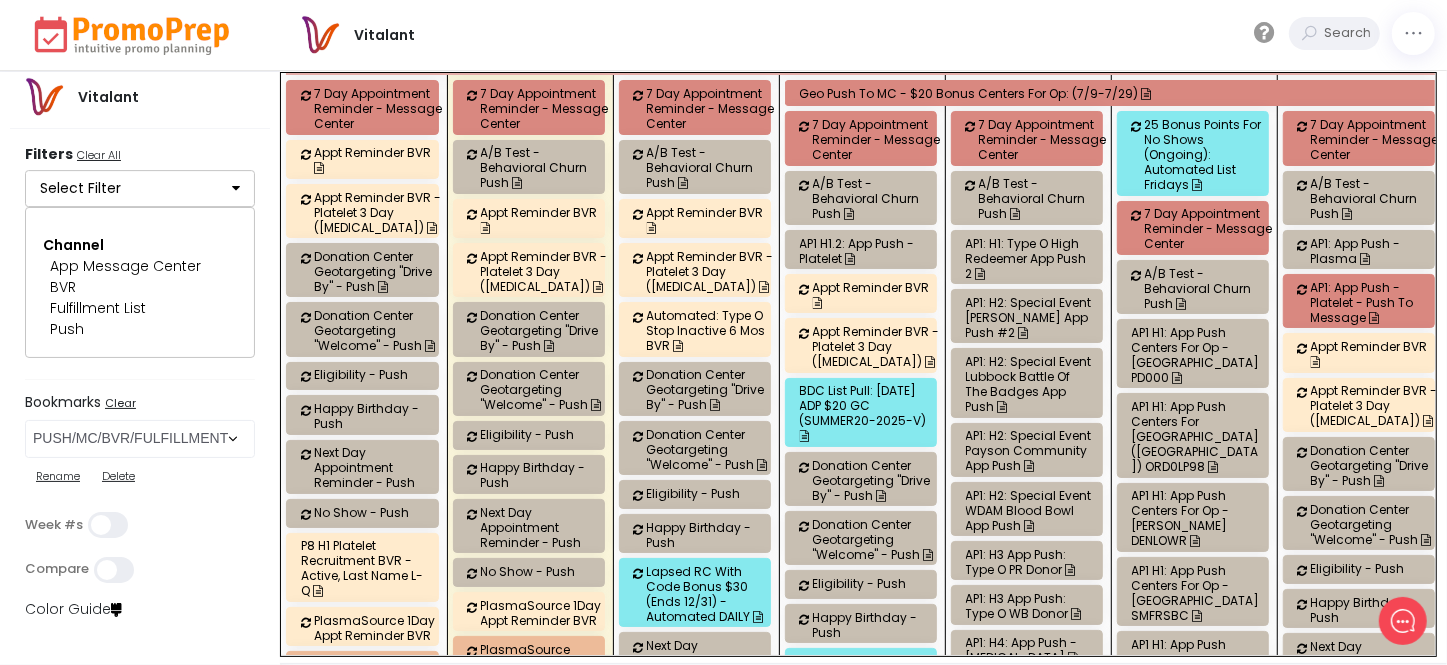 scroll, scrollTop: 2000, scrollLeft: 0, axis: vertical 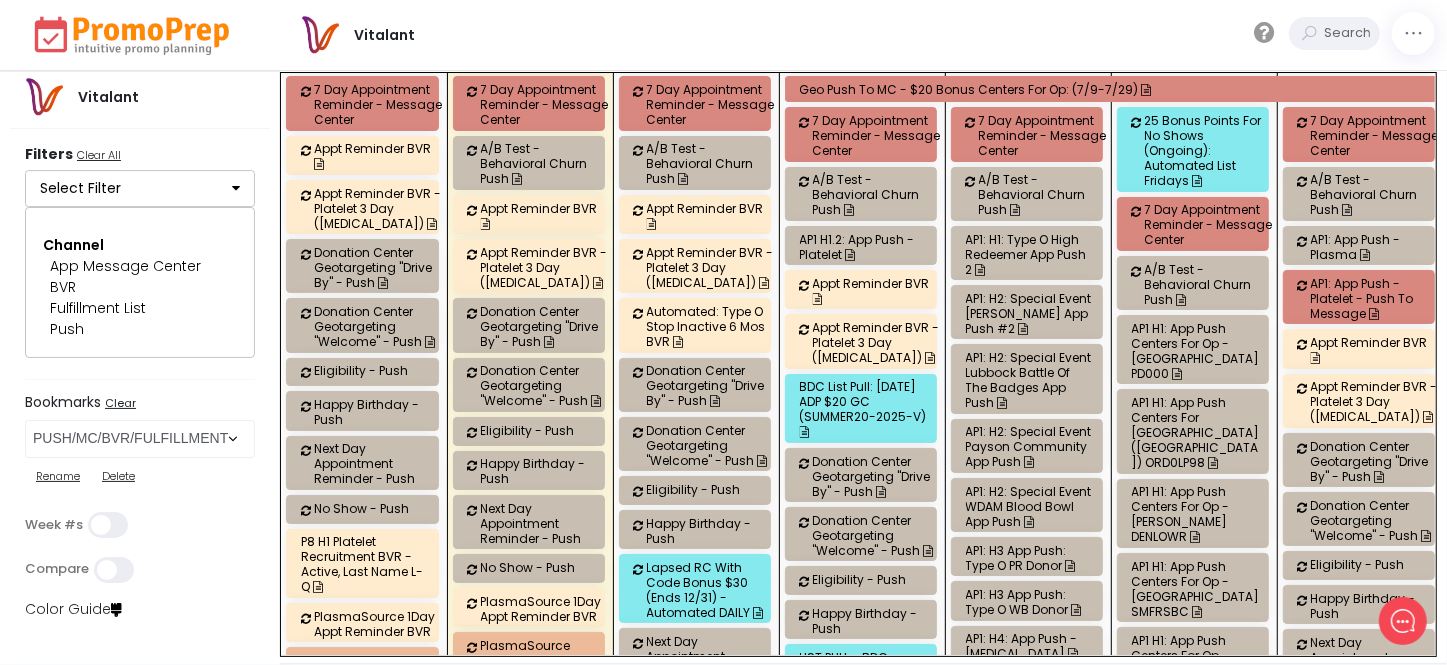 click on "AP1: H1: Type O High Redeemer App Push 2" at bounding box center [1030, 254] 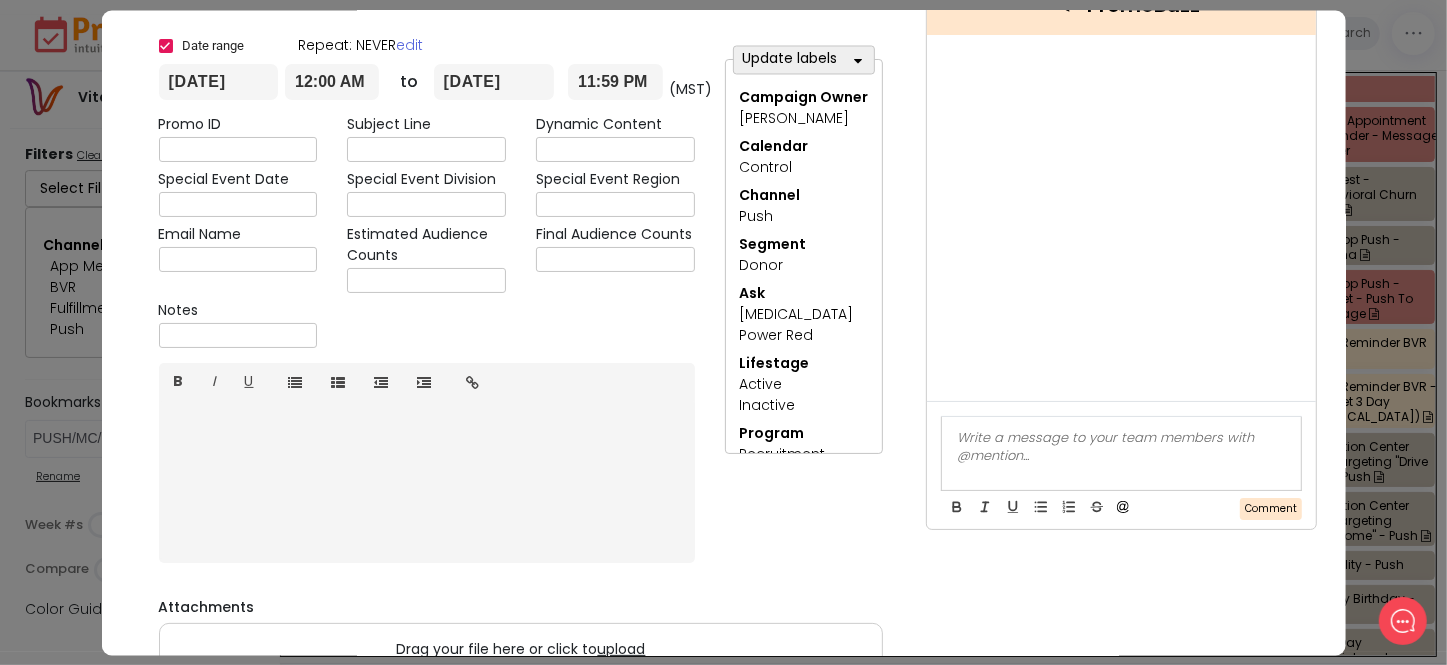 scroll, scrollTop: 20, scrollLeft: 0, axis: vertical 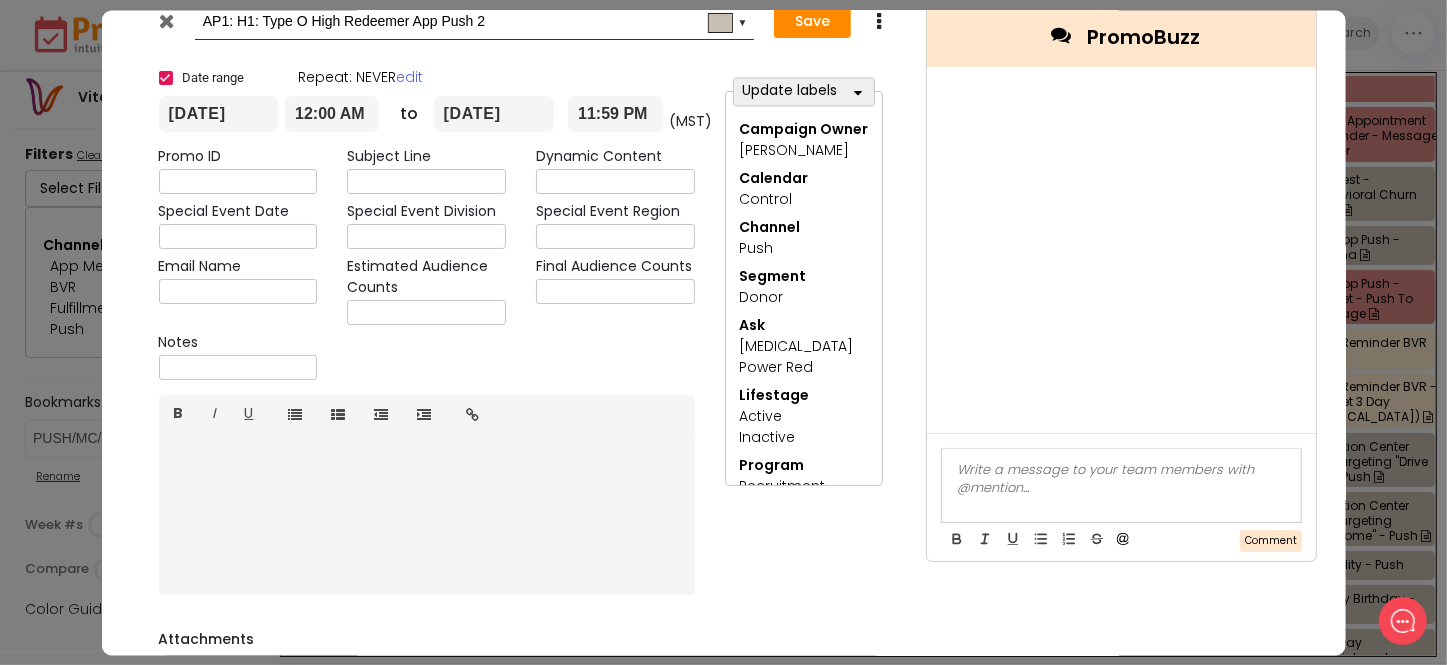 click at bounding box center (166, 20) 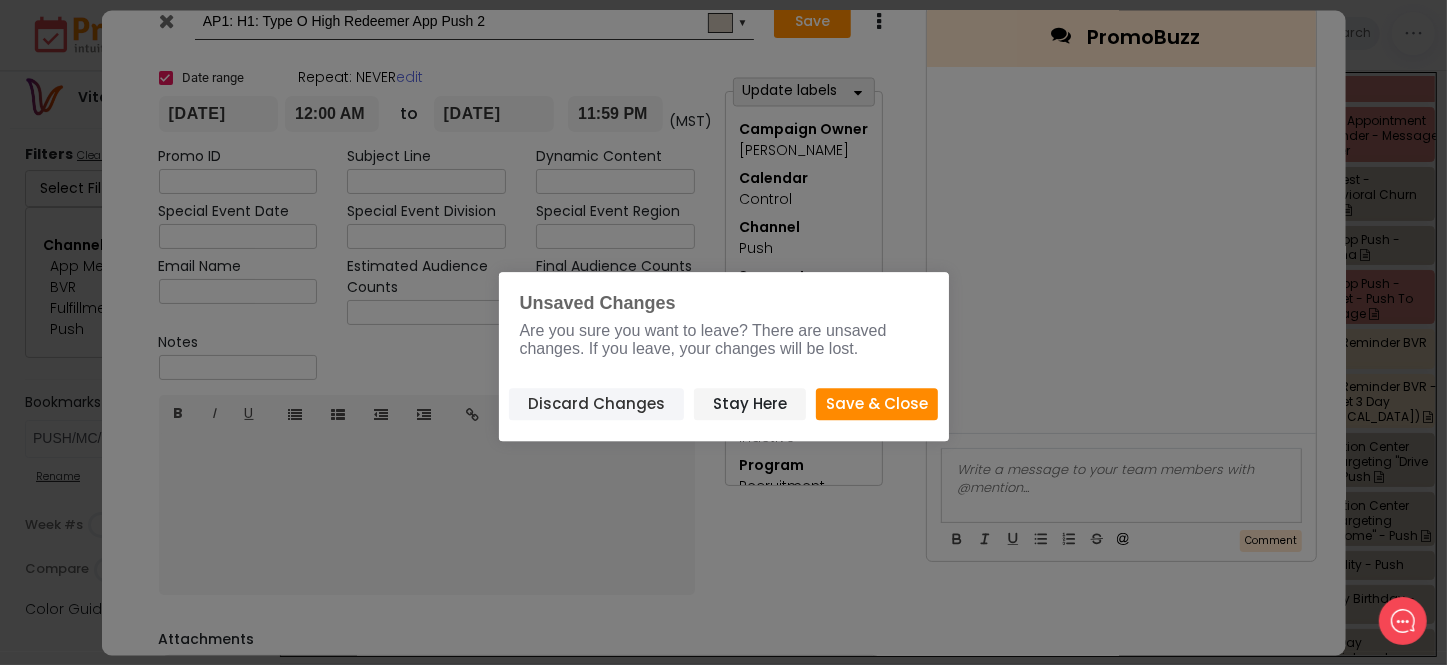 click on "Discard Changes" at bounding box center (596, 404) 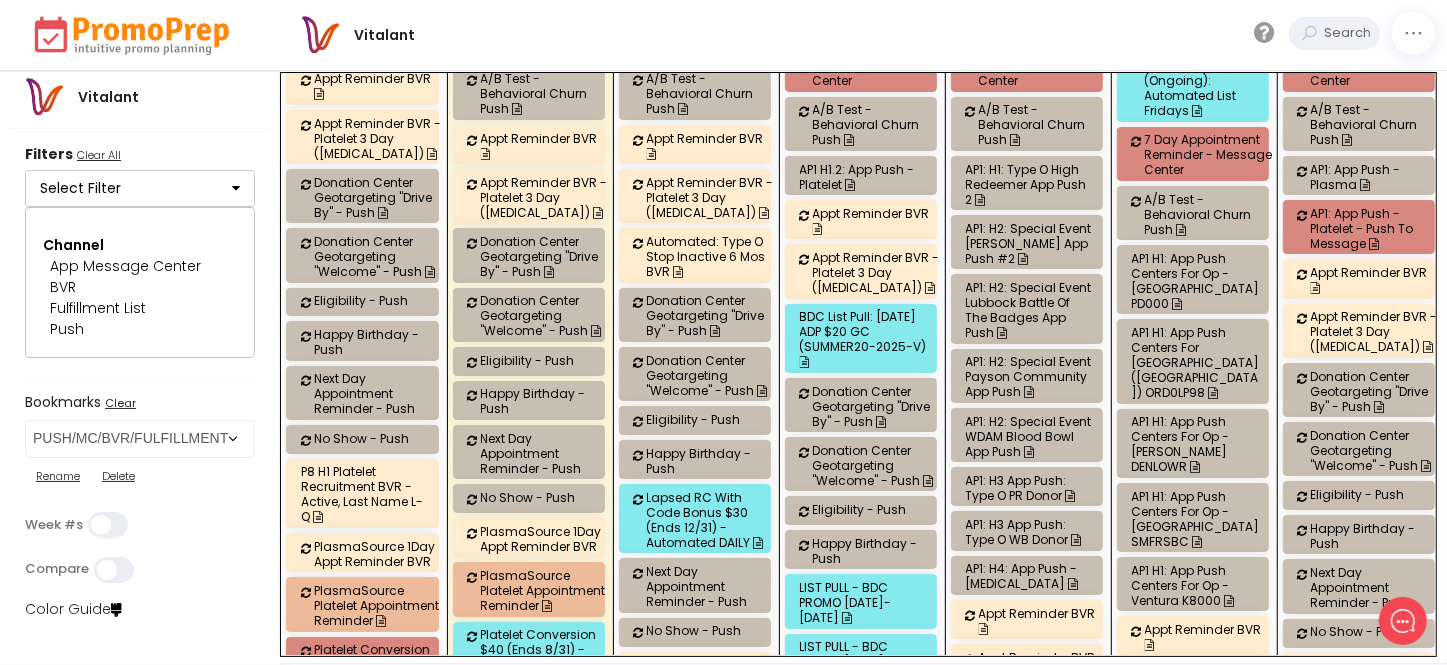 scroll, scrollTop: 2090, scrollLeft: 0, axis: vertical 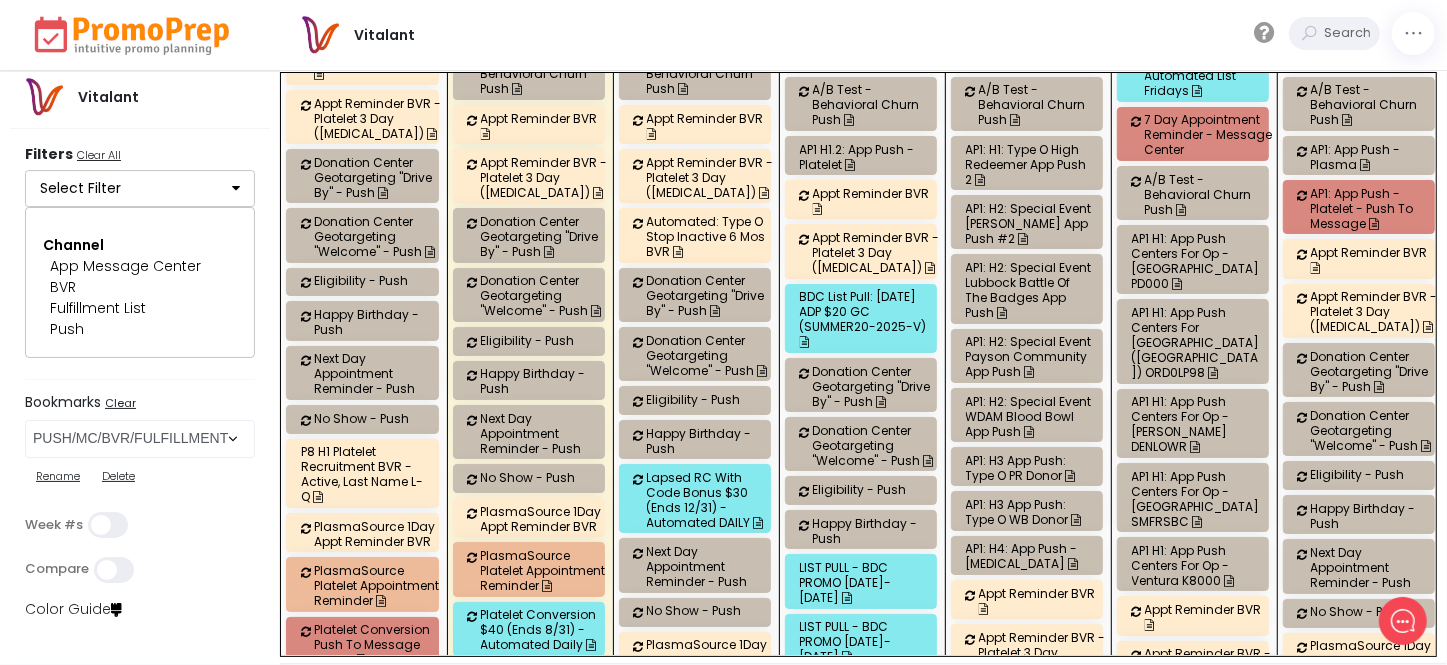 click on "AP1: H3 App Push: Type O PR Donor" at bounding box center (1030, 468) 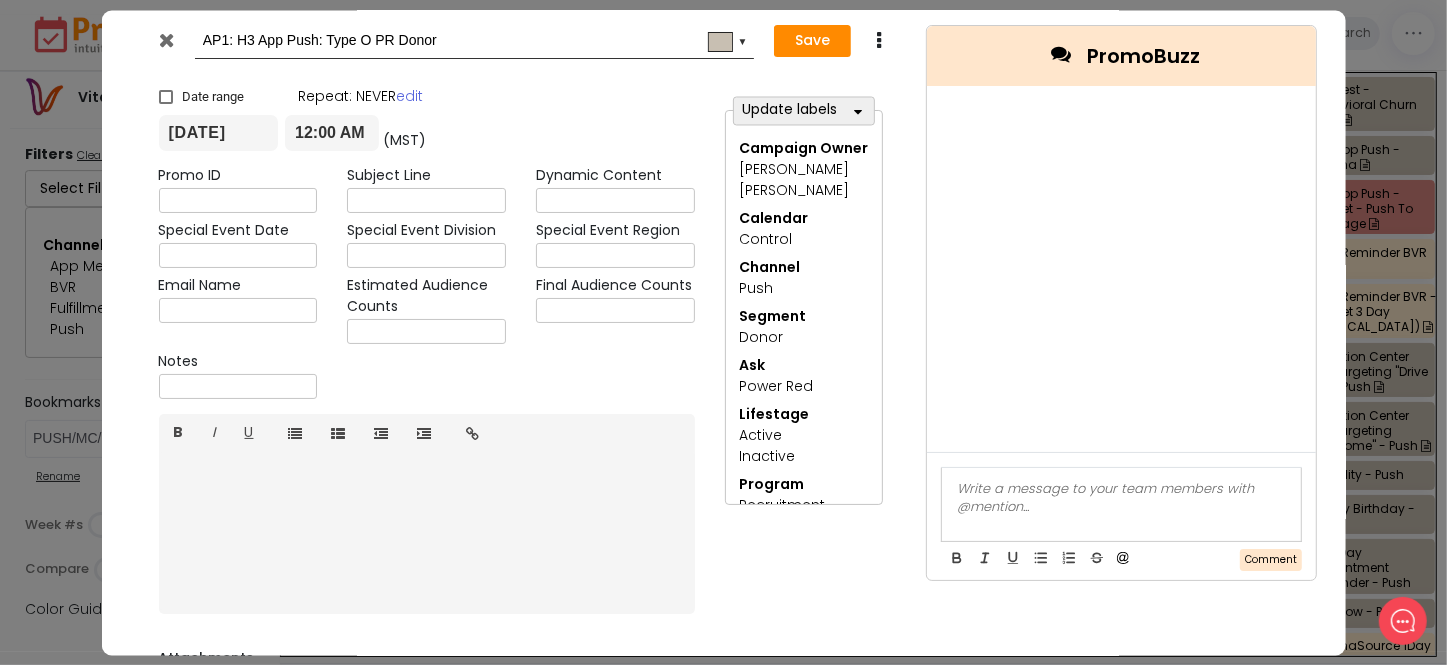 scroll, scrollTop: 0, scrollLeft: 0, axis: both 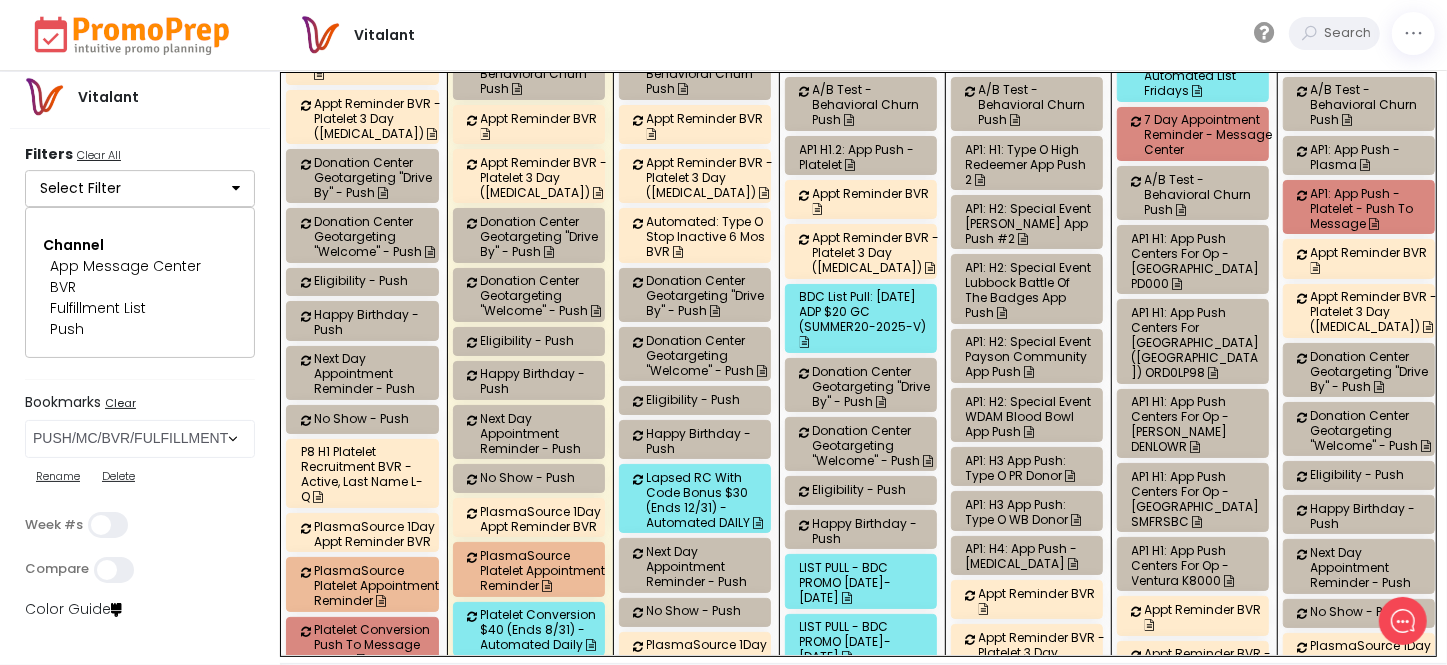 click on "AP1: H3 App Push: Type O WB Donor" at bounding box center [1030, 512] 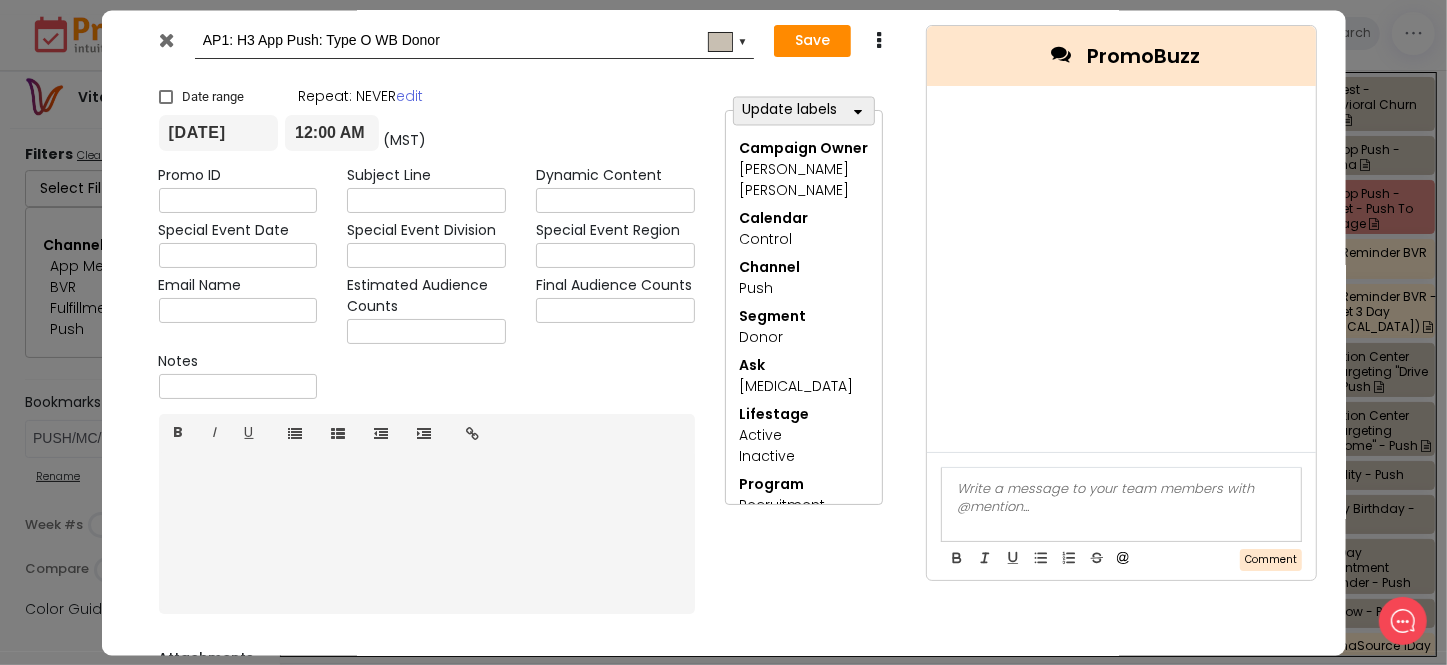 click at bounding box center [166, 40] 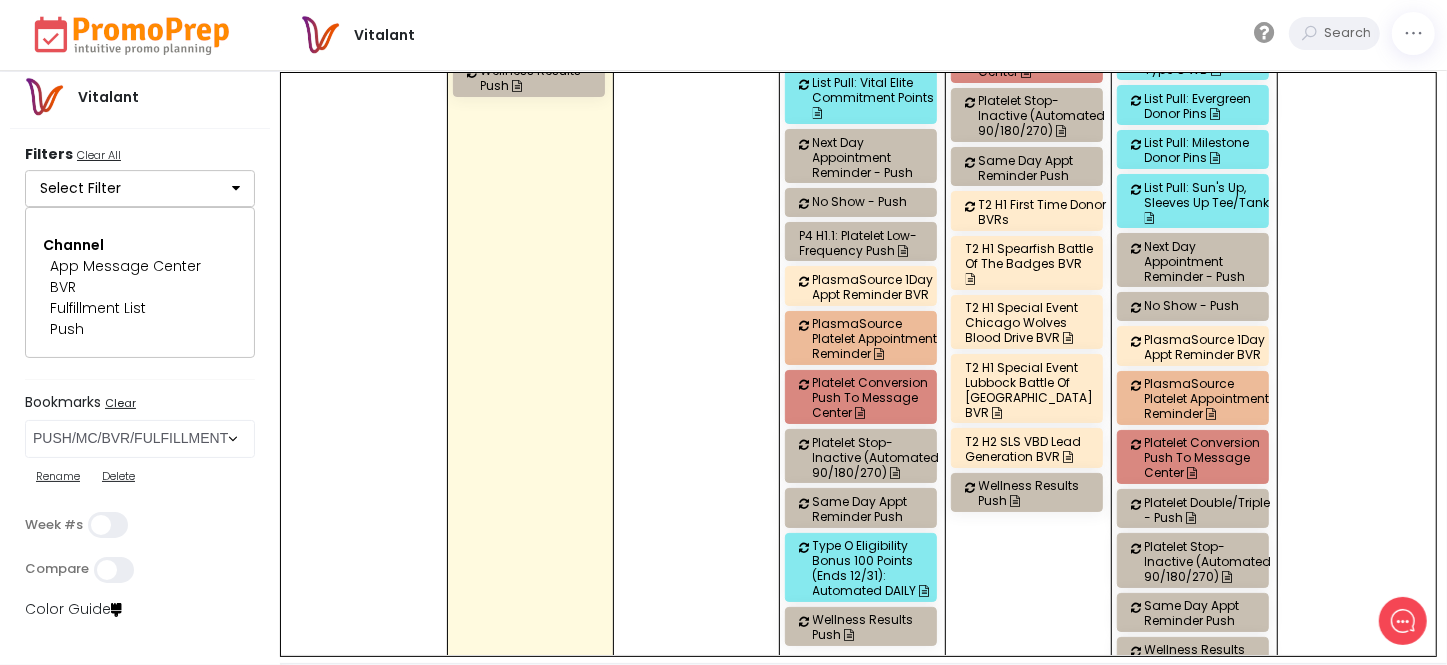 scroll, scrollTop: 3090, scrollLeft: 0, axis: vertical 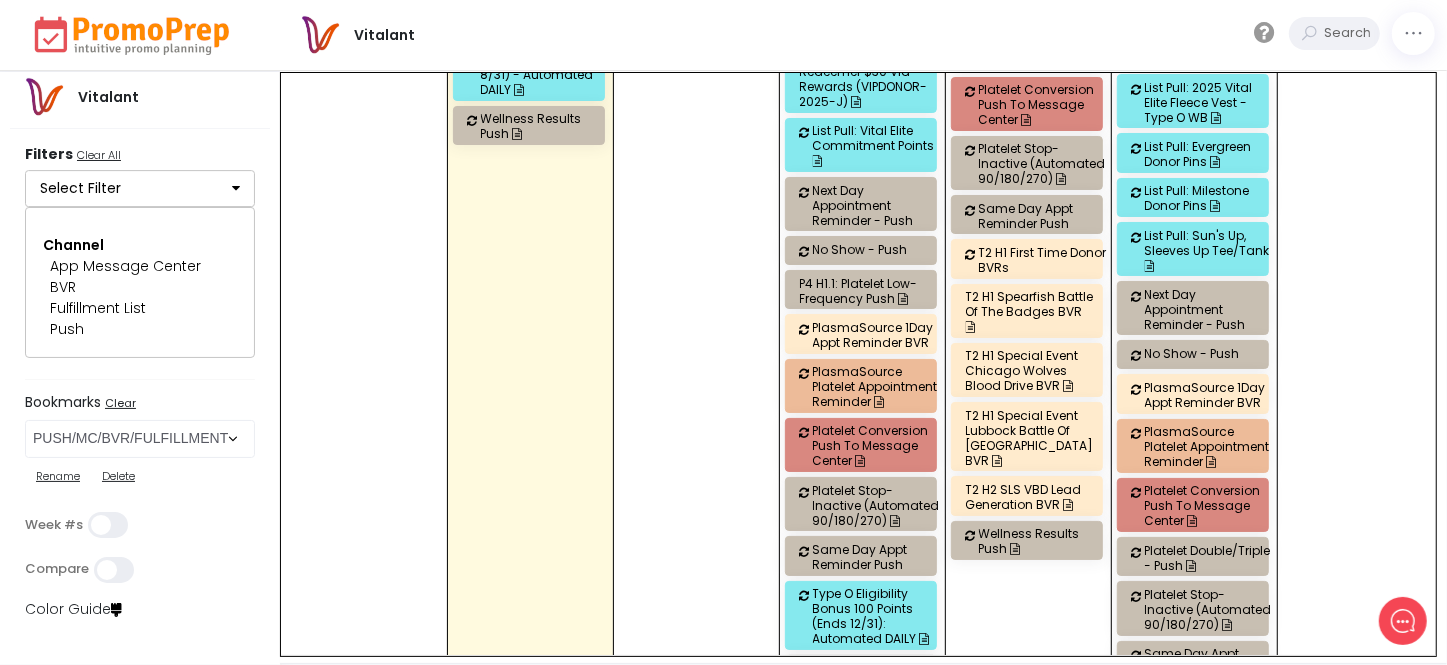 click on "T2 H2 SLS VBD Lead Generation BVR" at bounding box center [1030, 497] 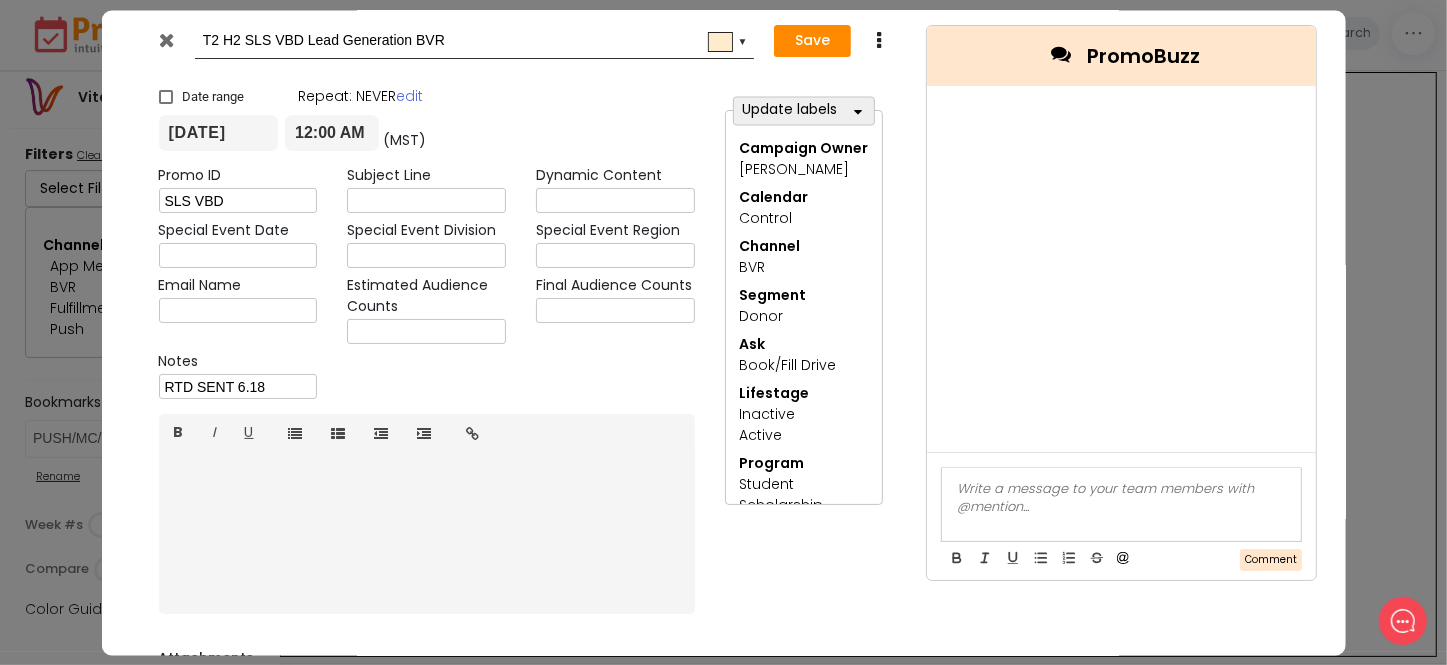 click at bounding box center [166, 40] 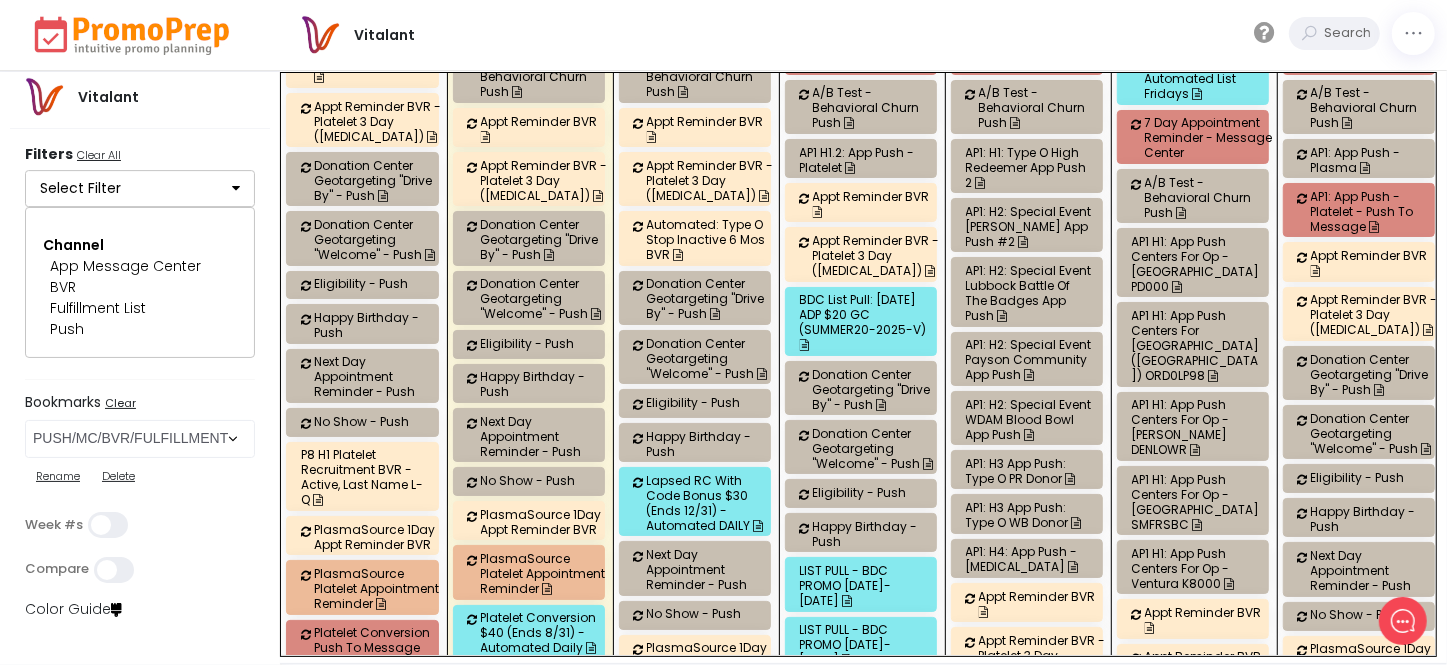 scroll, scrollTop: 2090, scrollLeft: 0, axis: vertical 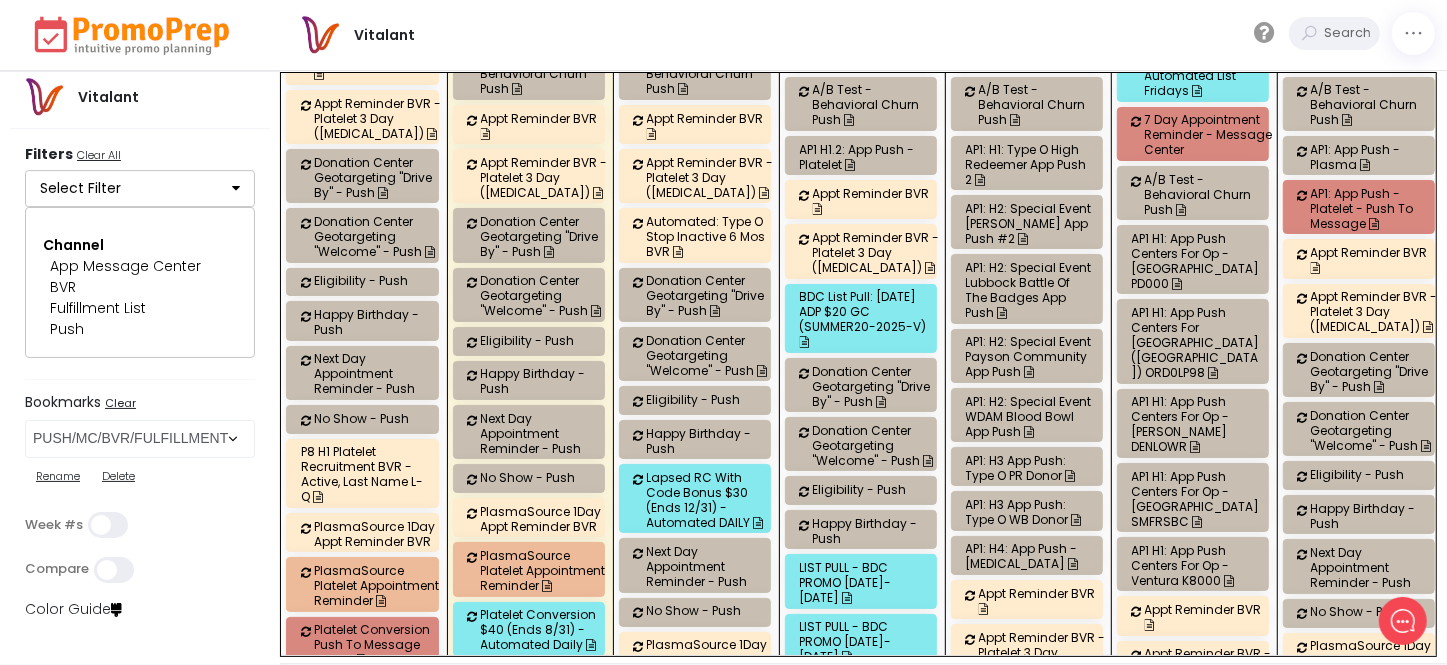 click on "AP1: H4: App Push - [MEDICAL_DATA]" at bounding box center (1030, 556) 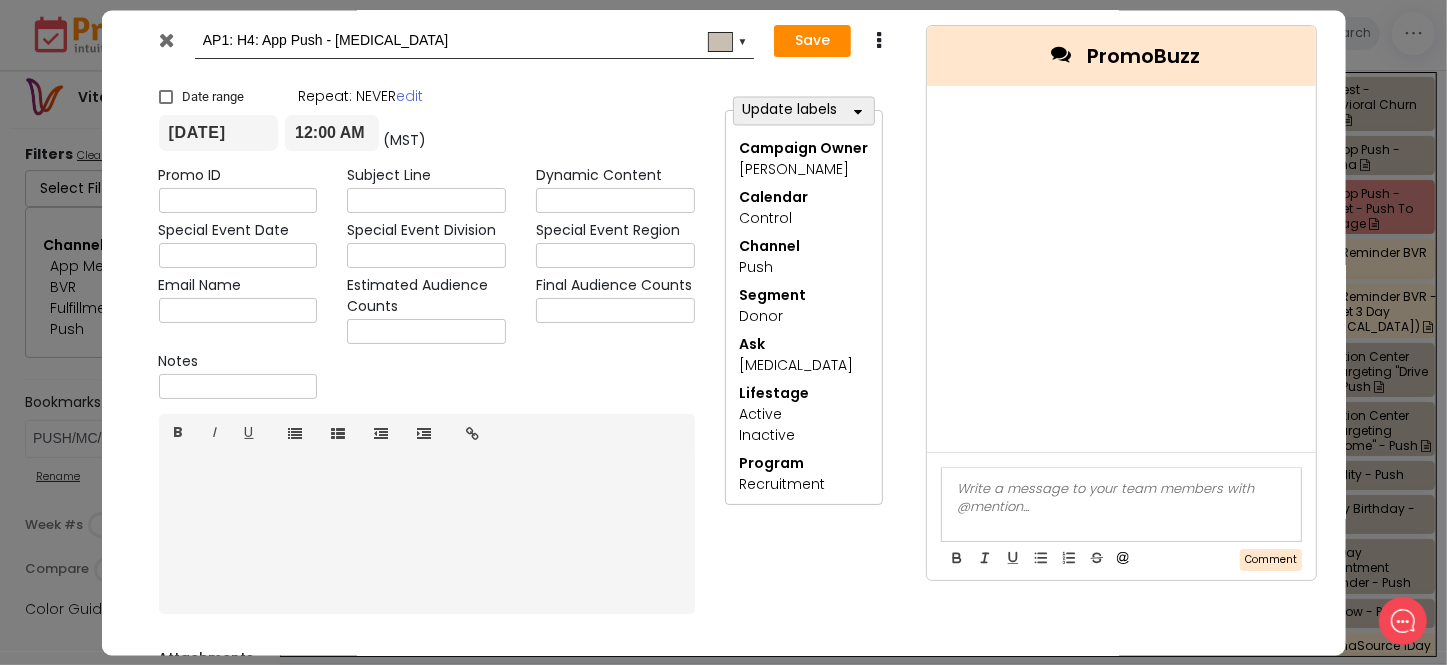 click at bounding box center (166, 40) 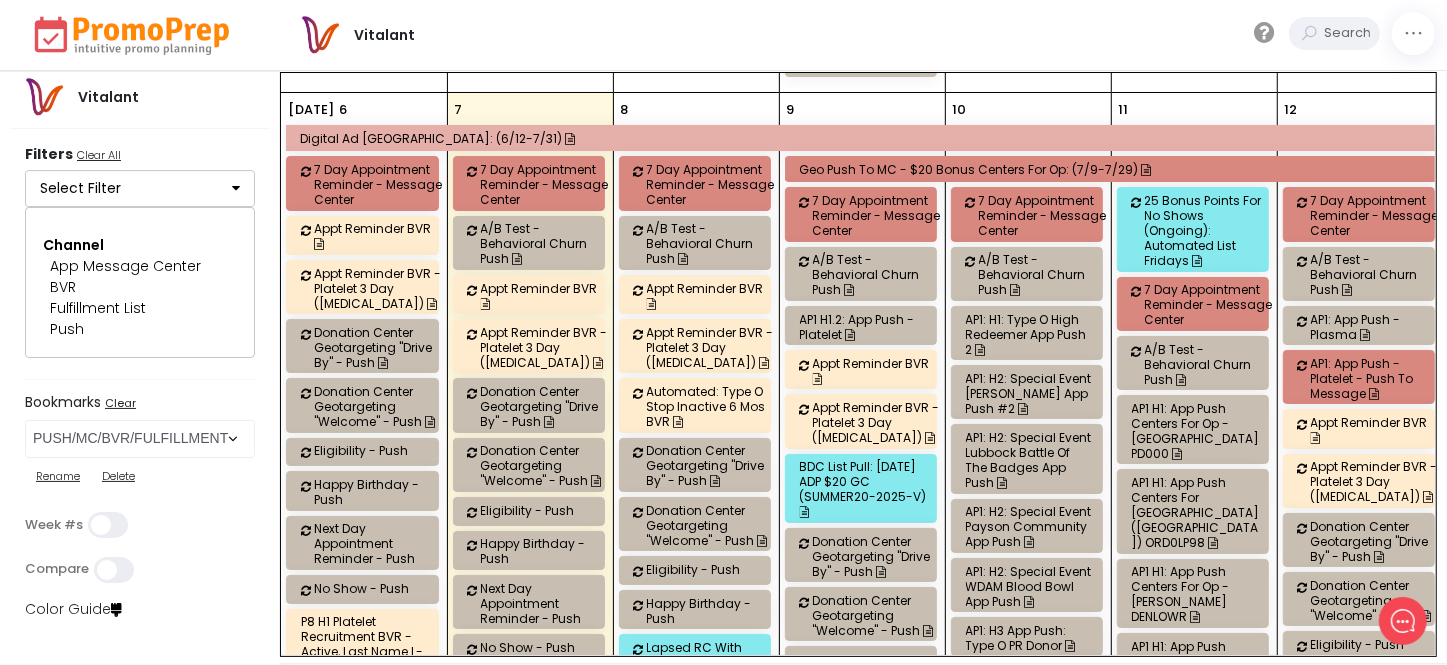 scroll, scrollTop: 1909, scrollLeft: 0, axis: vertical 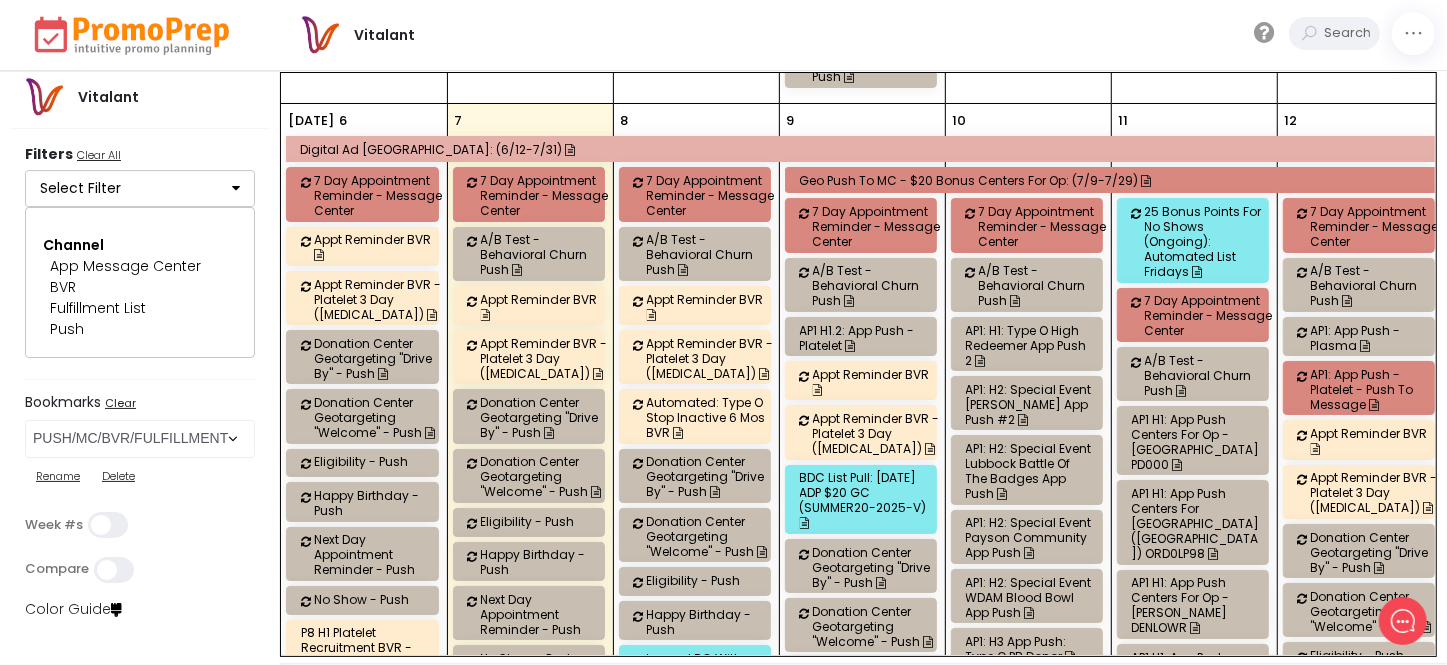 click on "AP1: H2: Special Event [PERSON_NAME] App Push #2" at bounding box center (1030, 404) 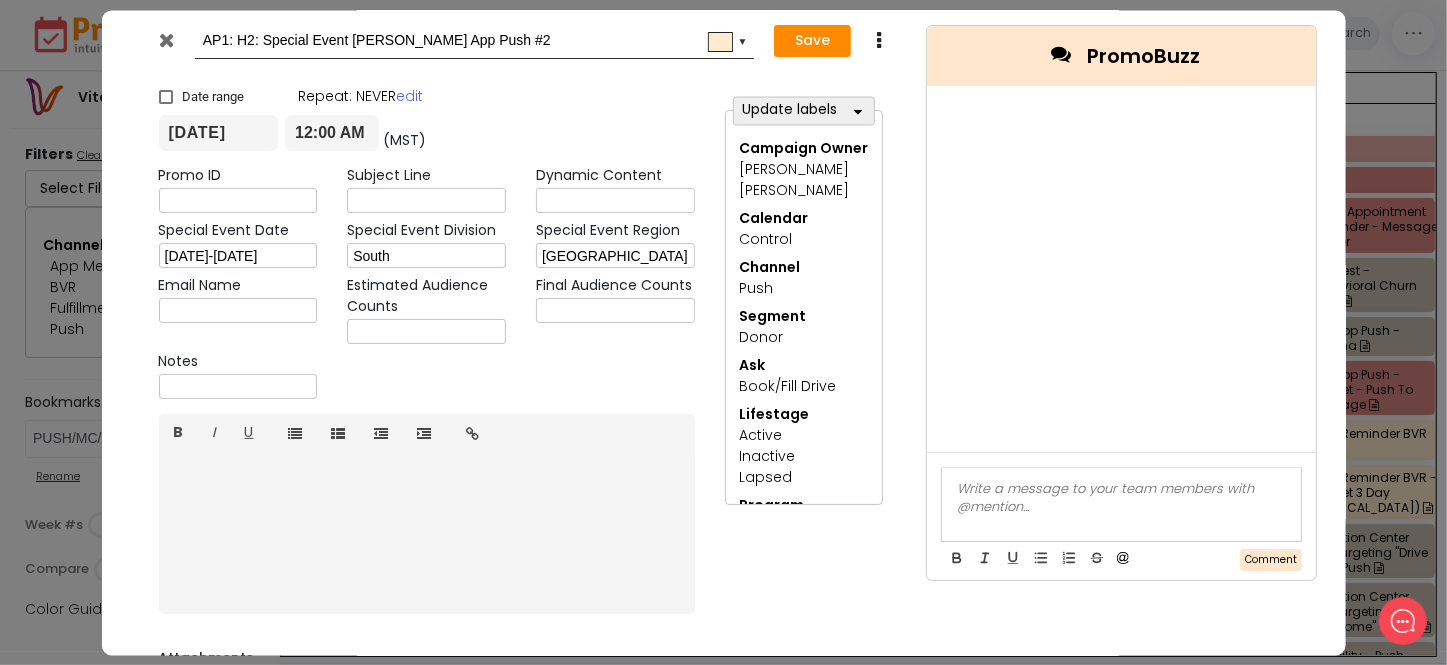 scroll, scrollTop: 0, scrollLeft: 0, axis: both 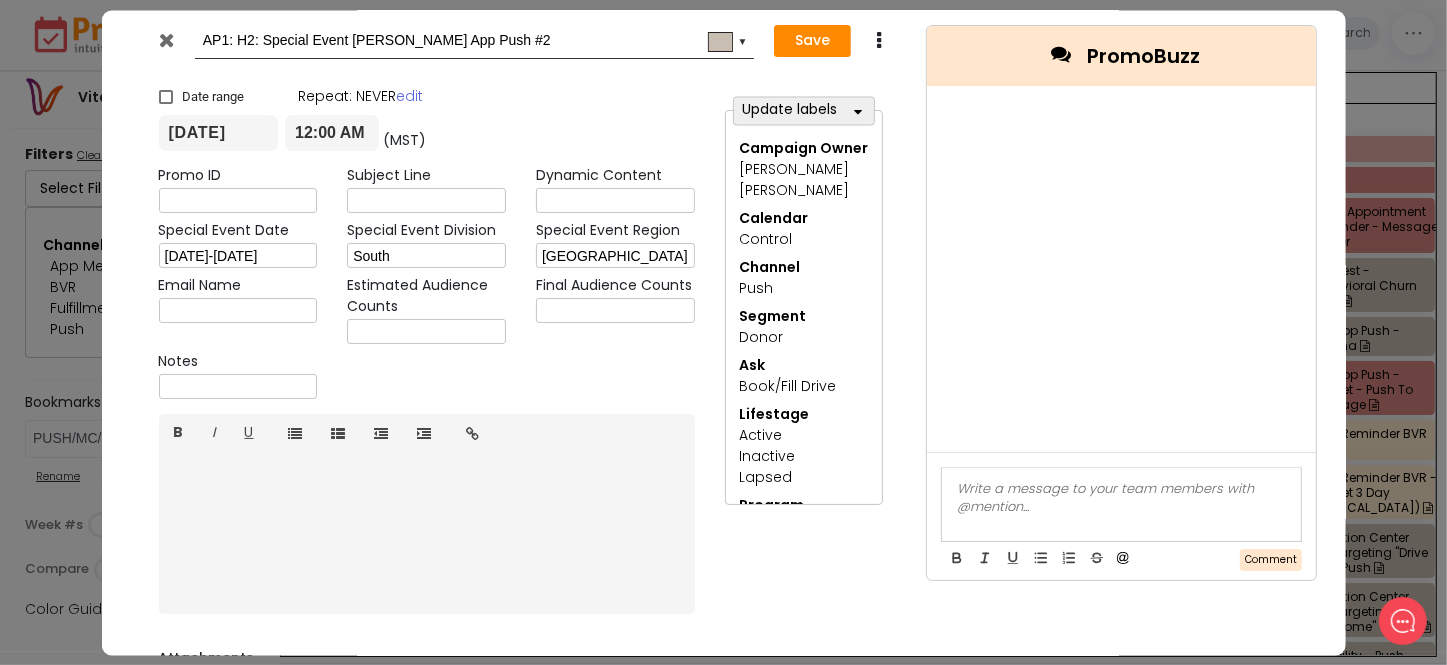click at bounding box center [166, 40] 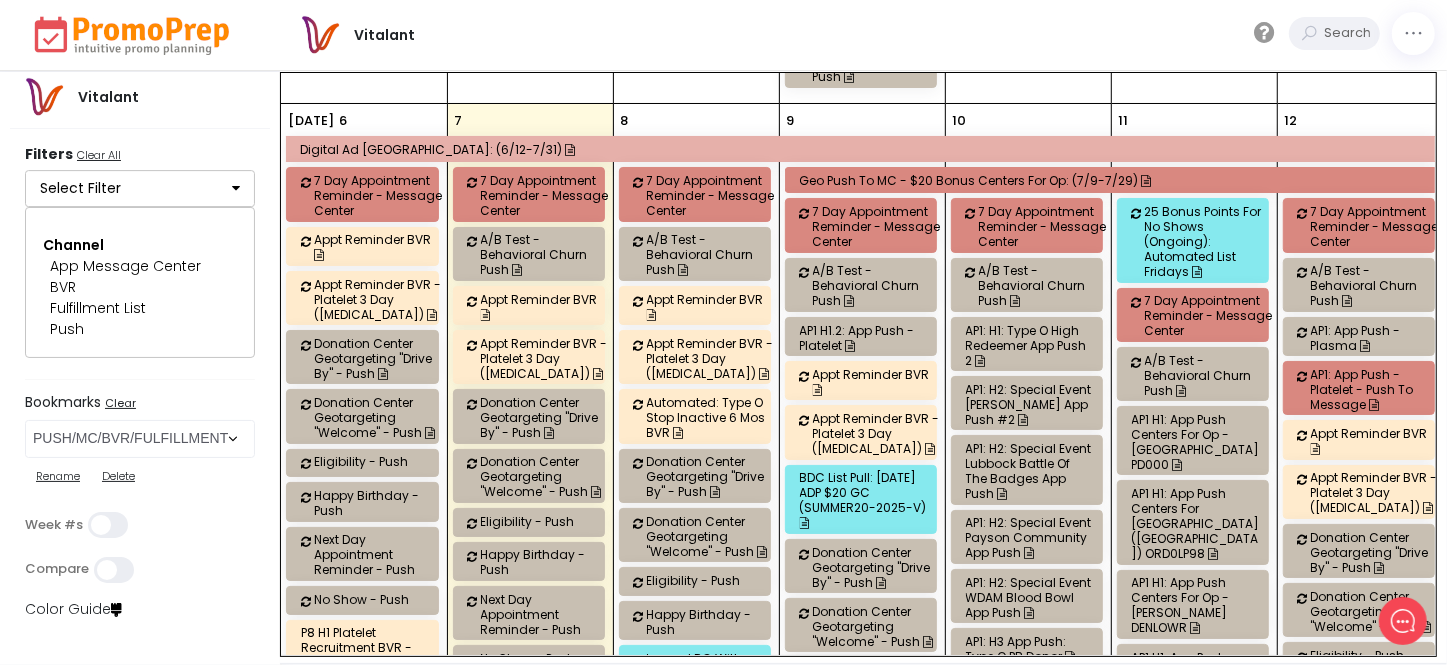 click on "AP1 H1: App Push Centers for Op - [GEOGRAPHIC_DATA] PD000" at bounding box center [1193, 440] 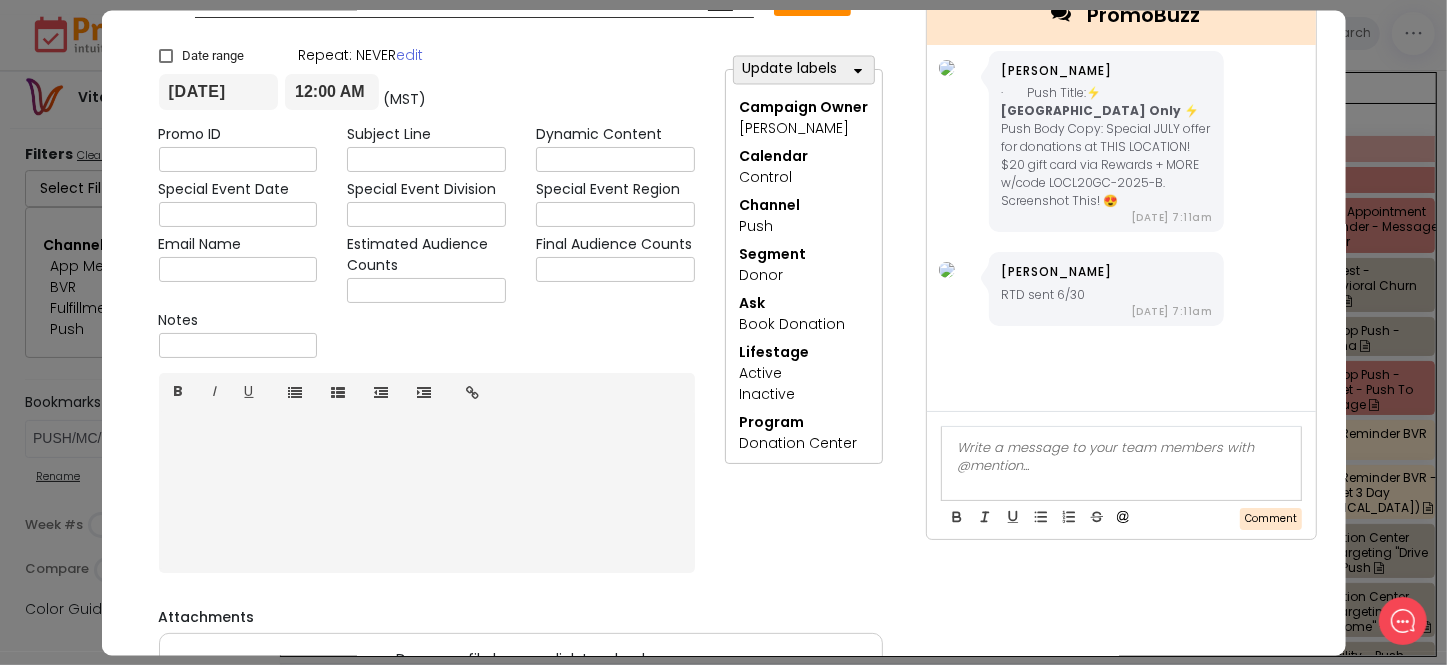 scroll, scrollTop: 0, scrollLeft: 0, axis: both 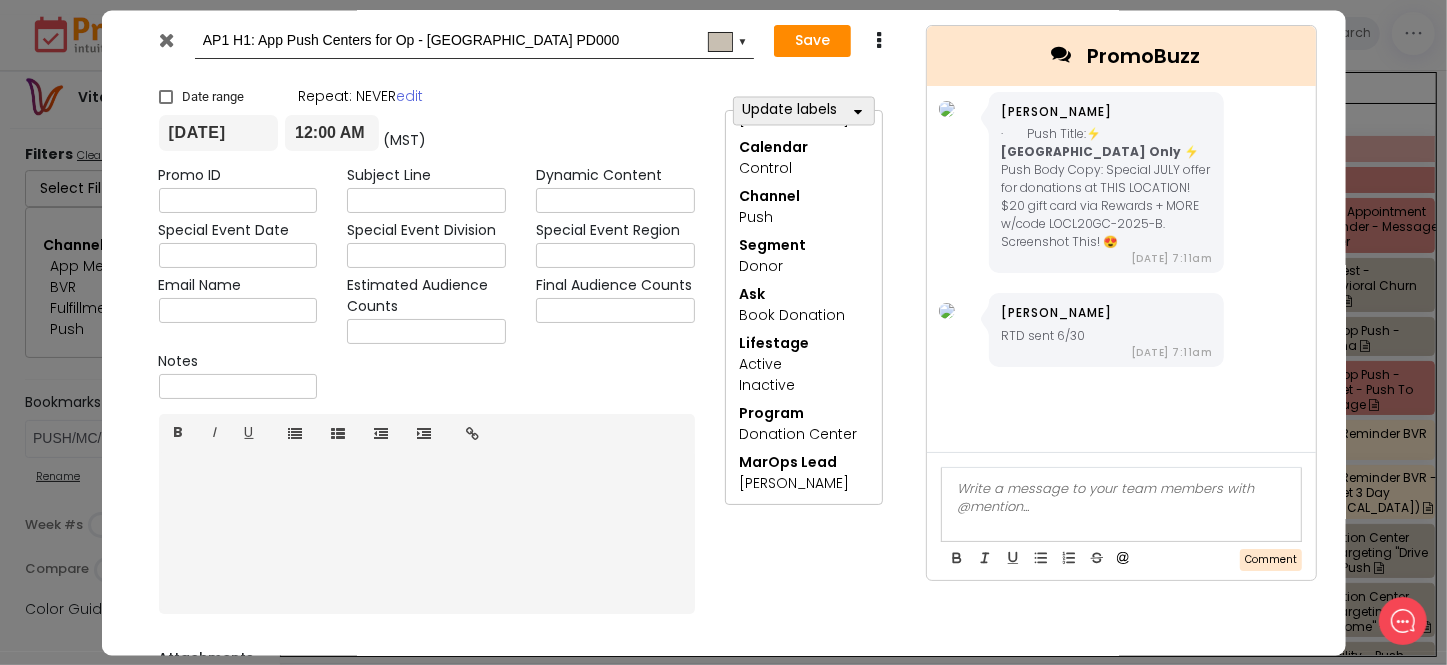 click at bounding box center (169, 45) 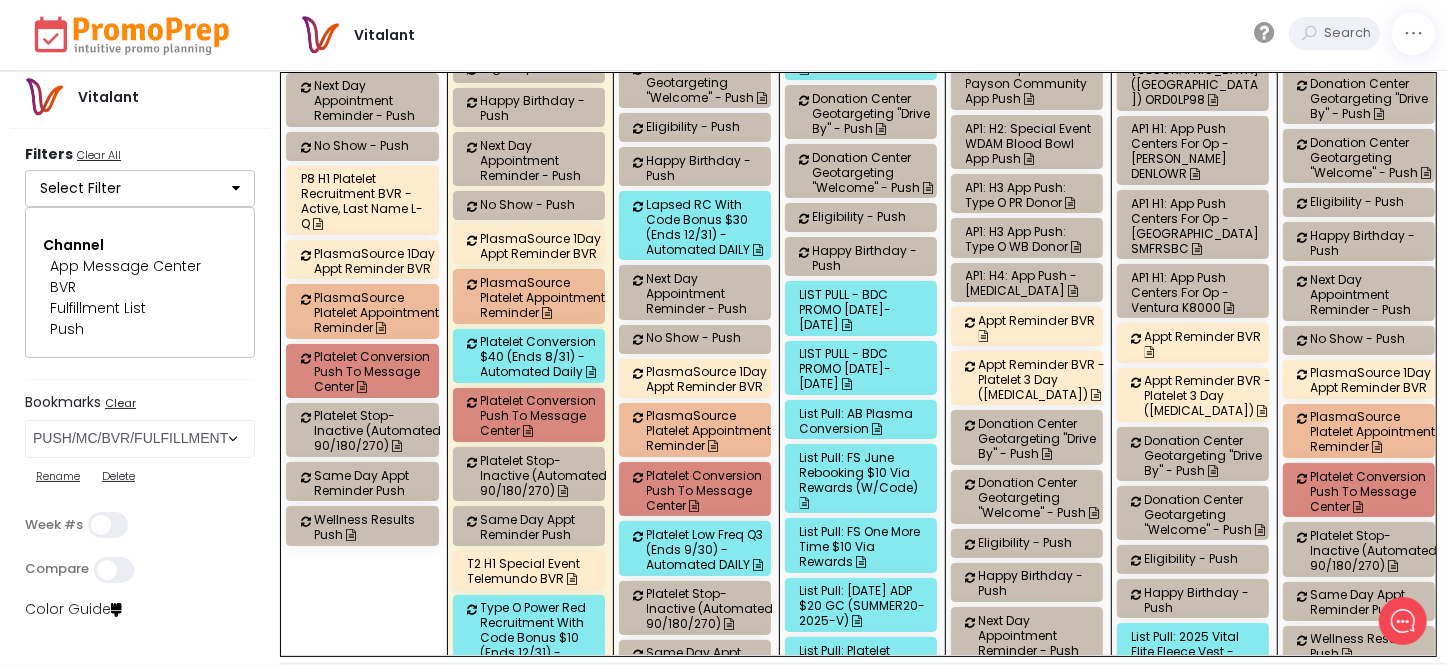 scroll, scrollTop: 2272, scrollLeft: 0, axis: vertical 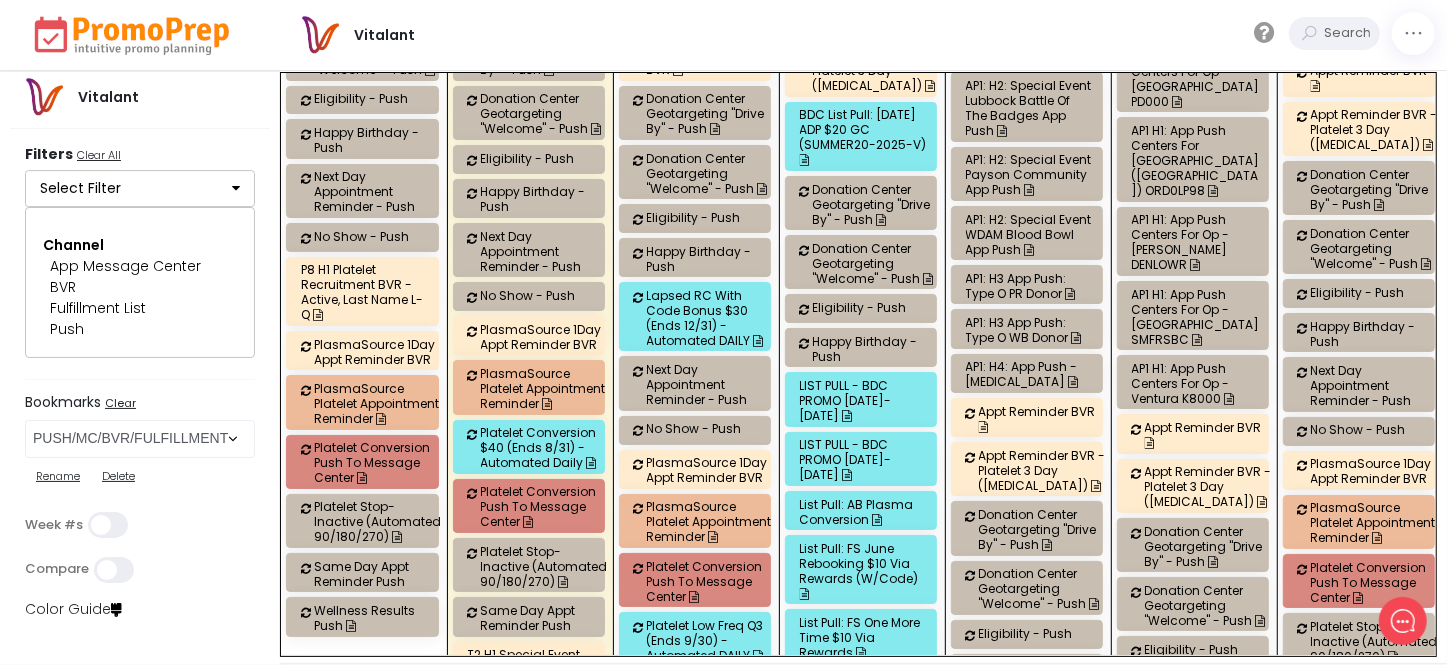 click on "PlasmaSource Platelet Appointment Reminder" 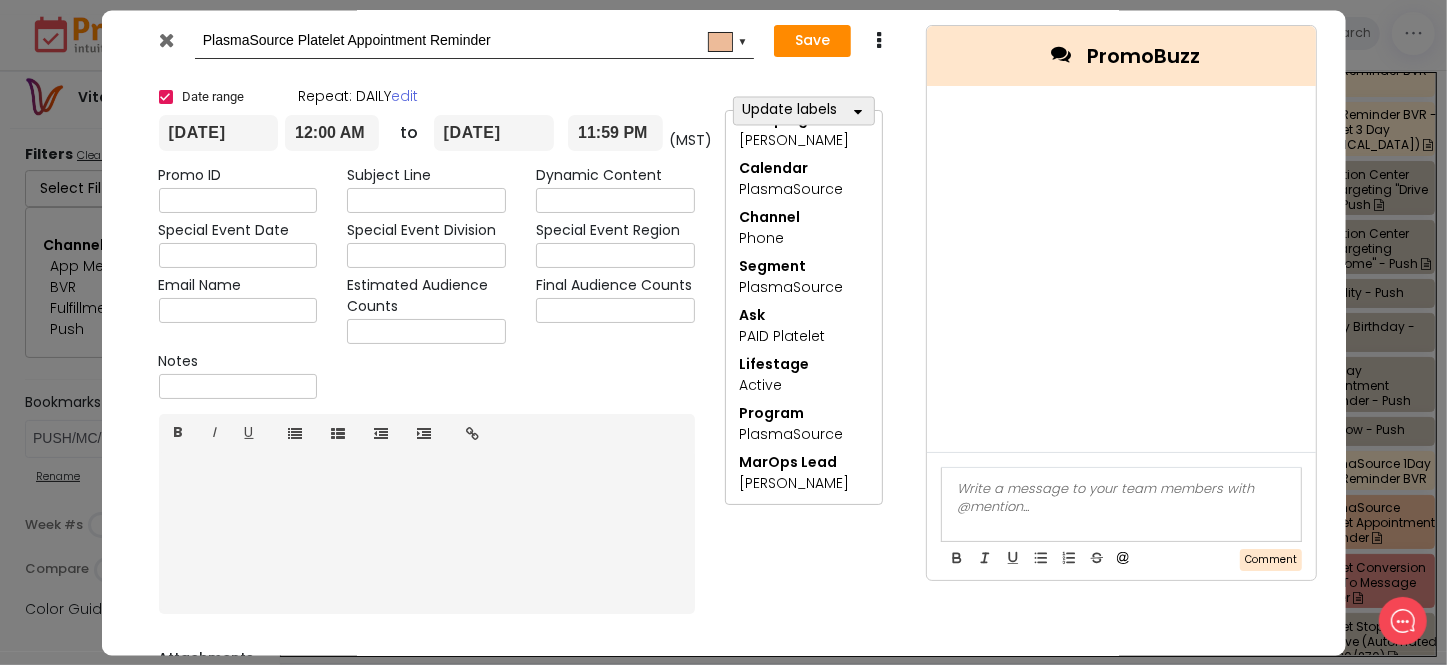 scroll, scrollTop: 0, scrollLeft: 0, axis: both 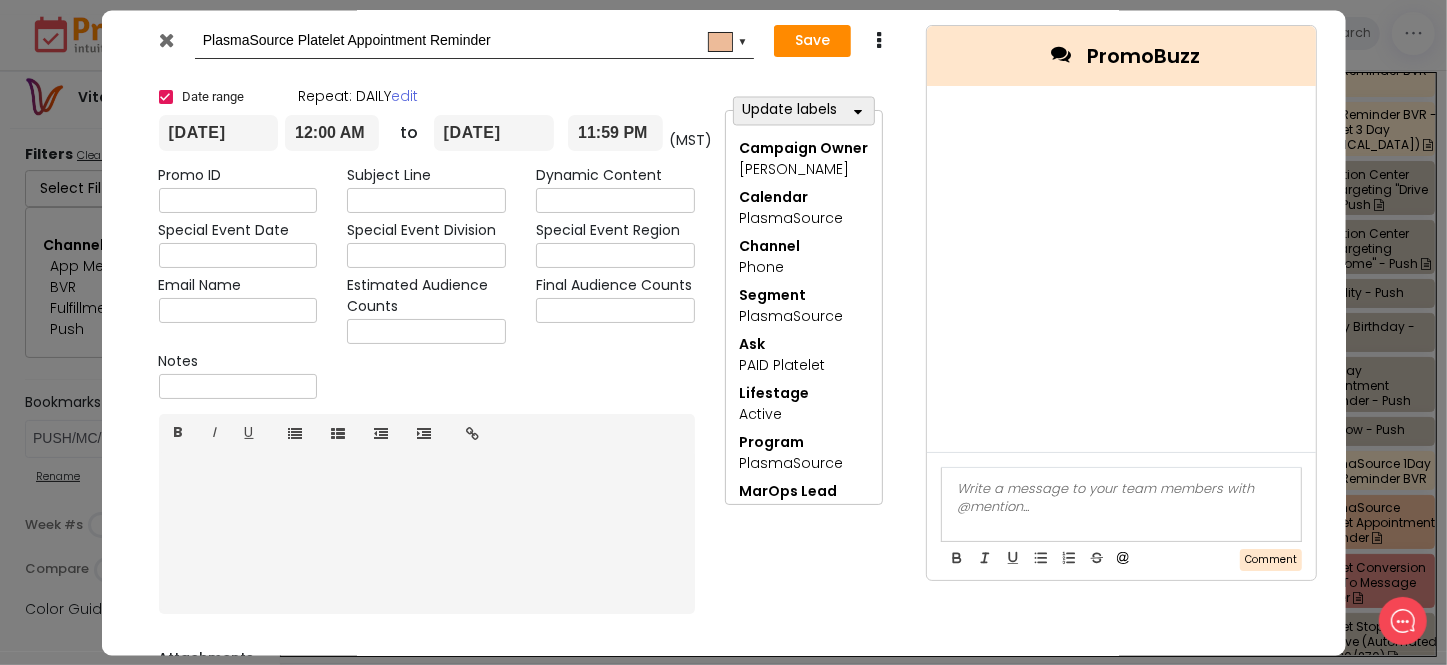 click at bounding box center [166, 40] 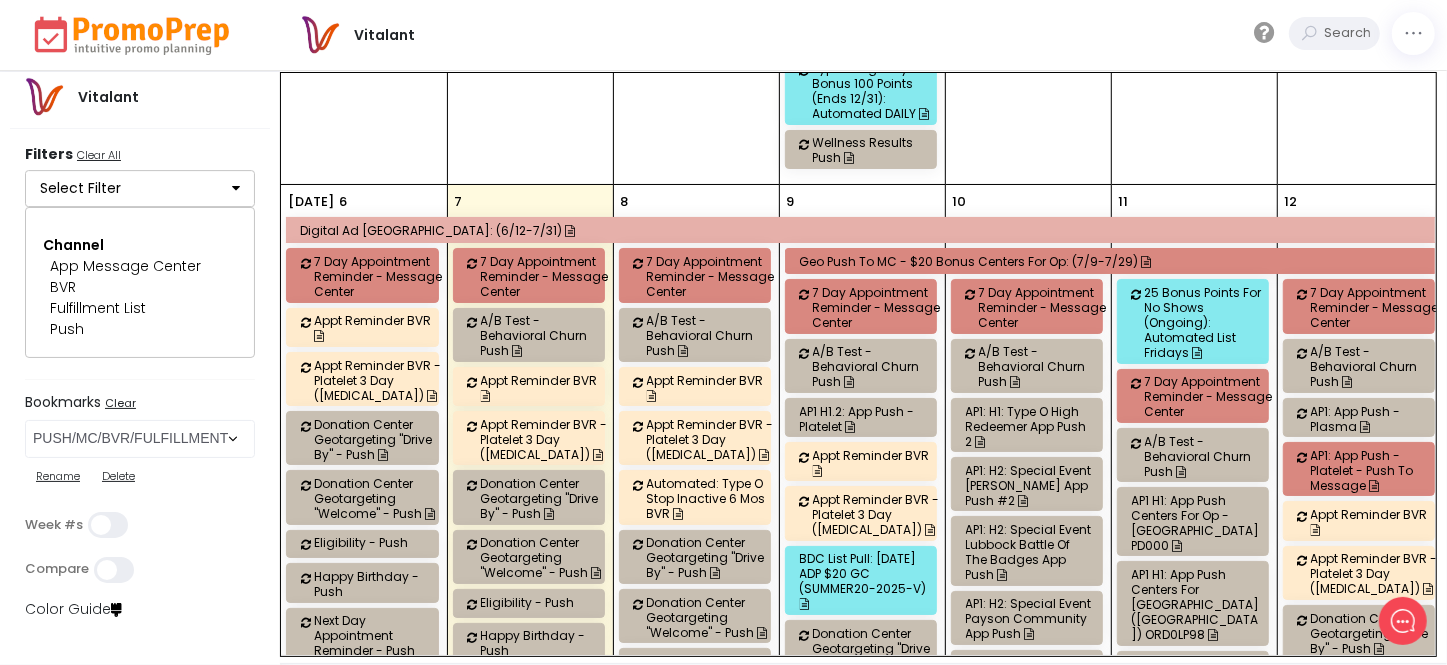 scroll, scrollTop: 1818, scrollLeft: 0, axis: vertical 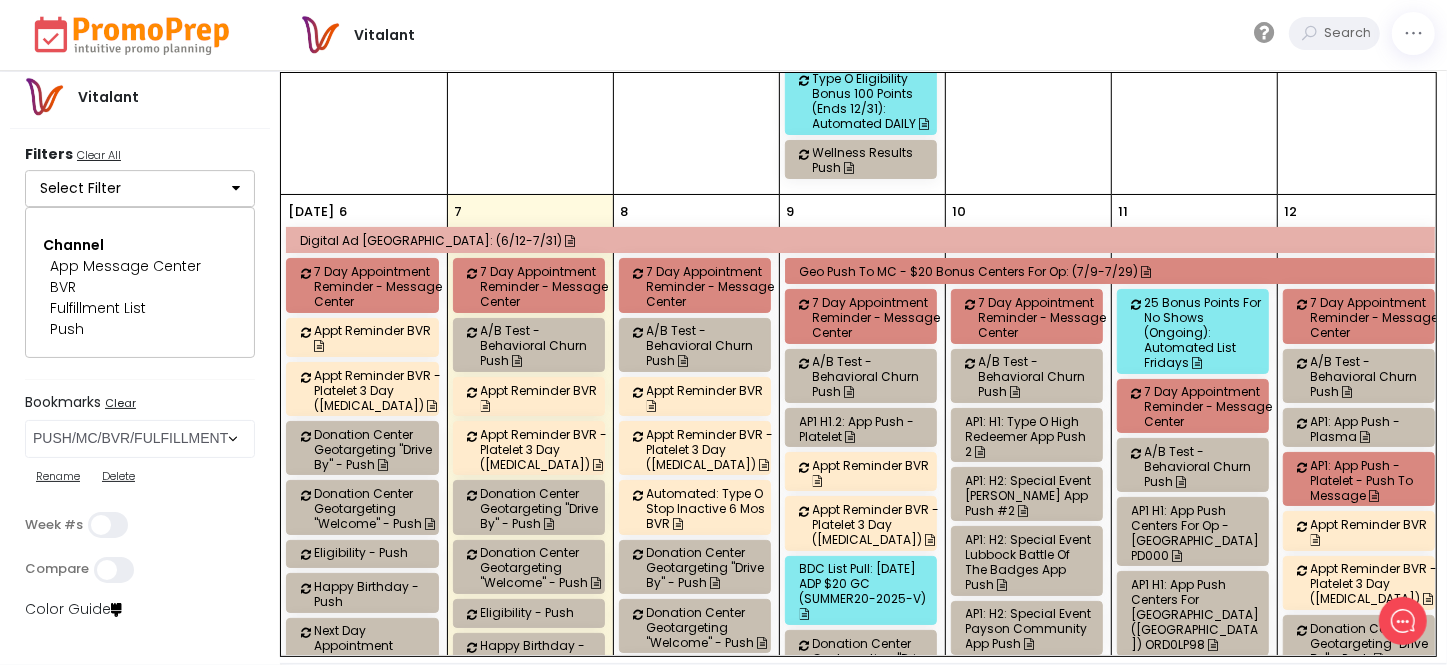click on "AP1: H2: Special Event [PERSON_NAME] App Push #2" at bounding box center (1030, 495) 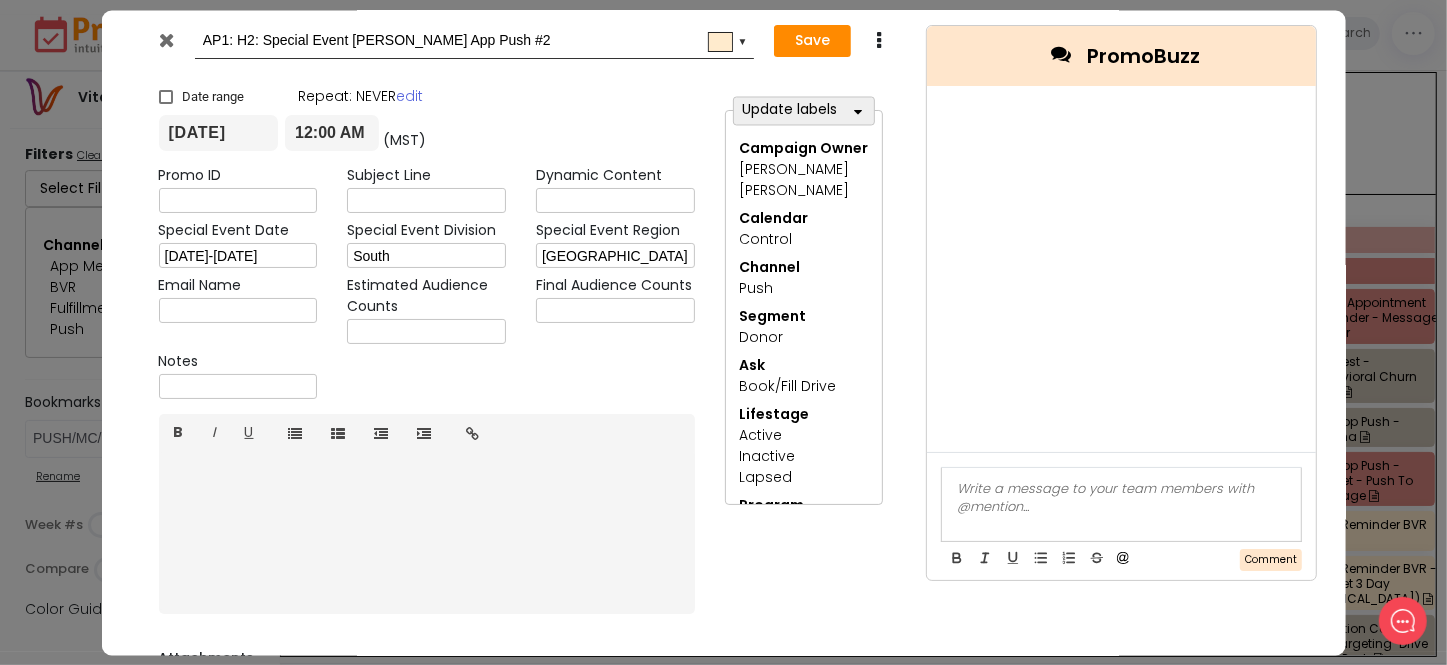 scroll, scrollTop: 0, scrollLeft: 0, axis: both 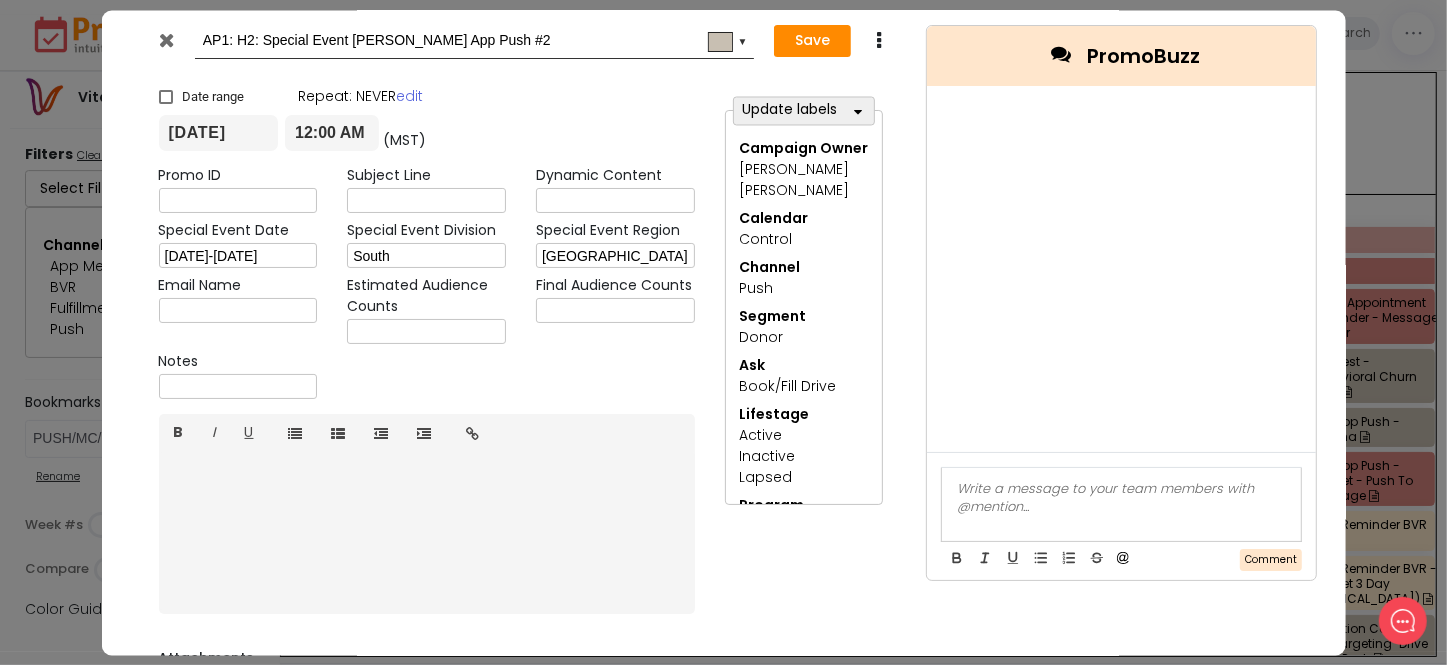 click at bounding box center [166, 40] 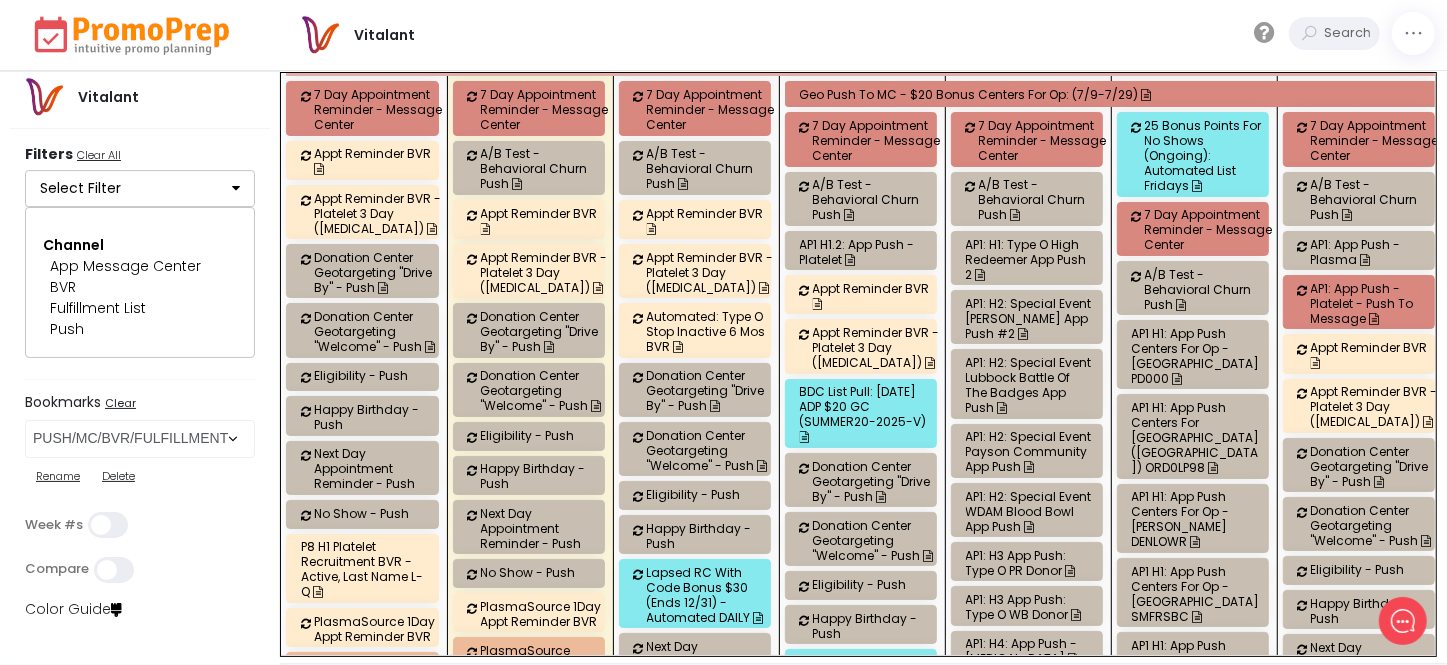 scroll, scrollTop: 2000, scrollLeft: 0, axis: vertical 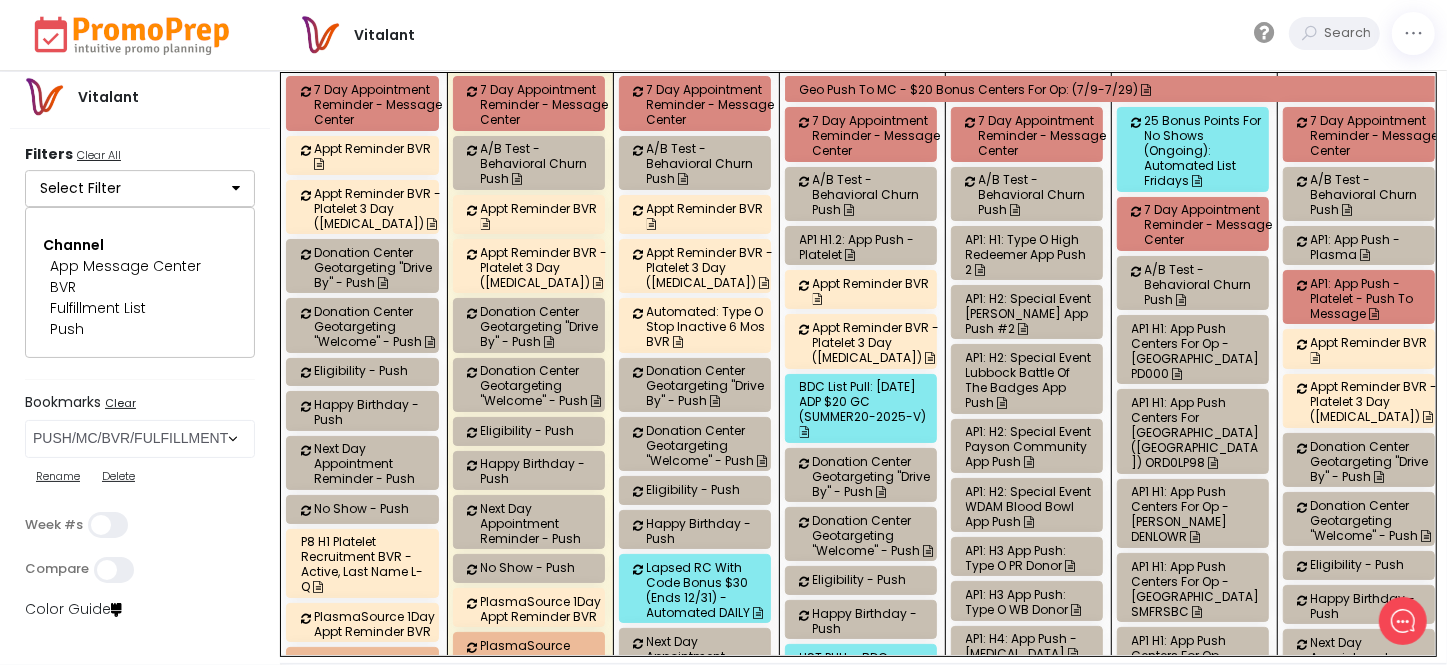 click on "AP1: H2: Special Event Lubbock Battle of the Badges App Push" at bounding box center (1030, 380) 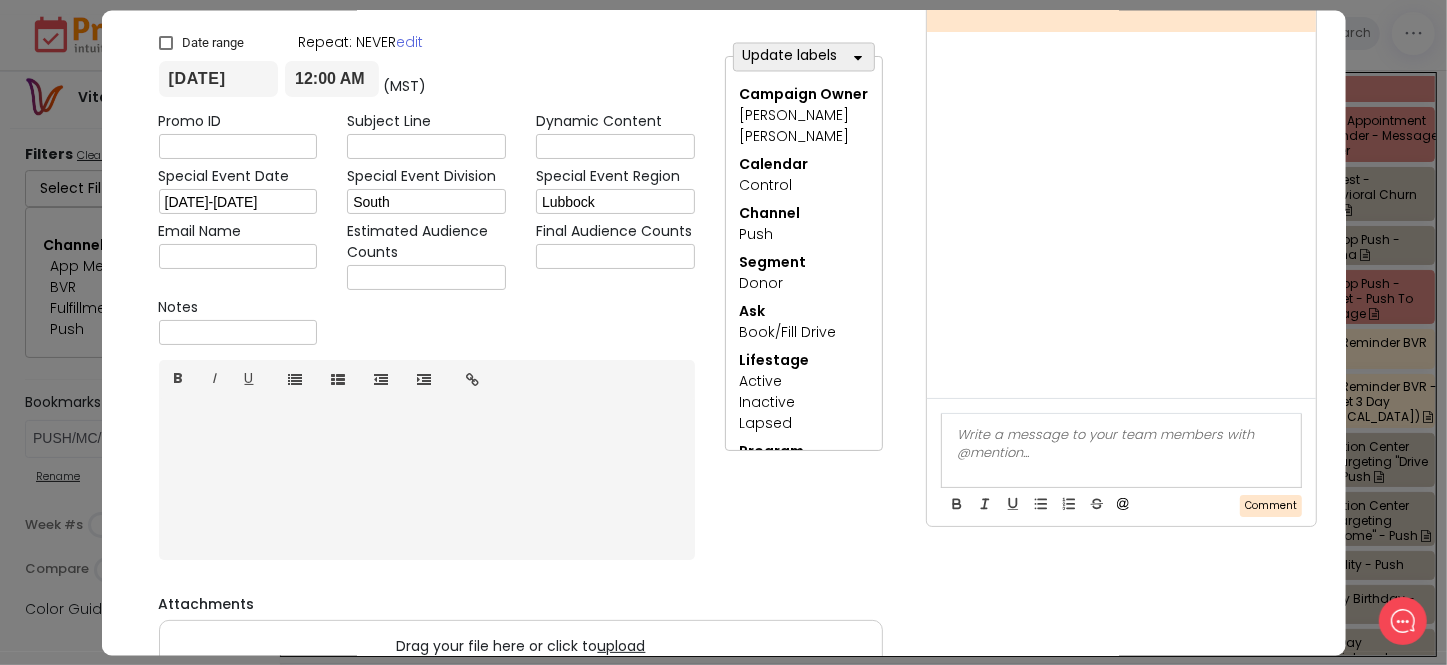 scroll, scrollTop: 0, scrollLeft: 0, axis: both 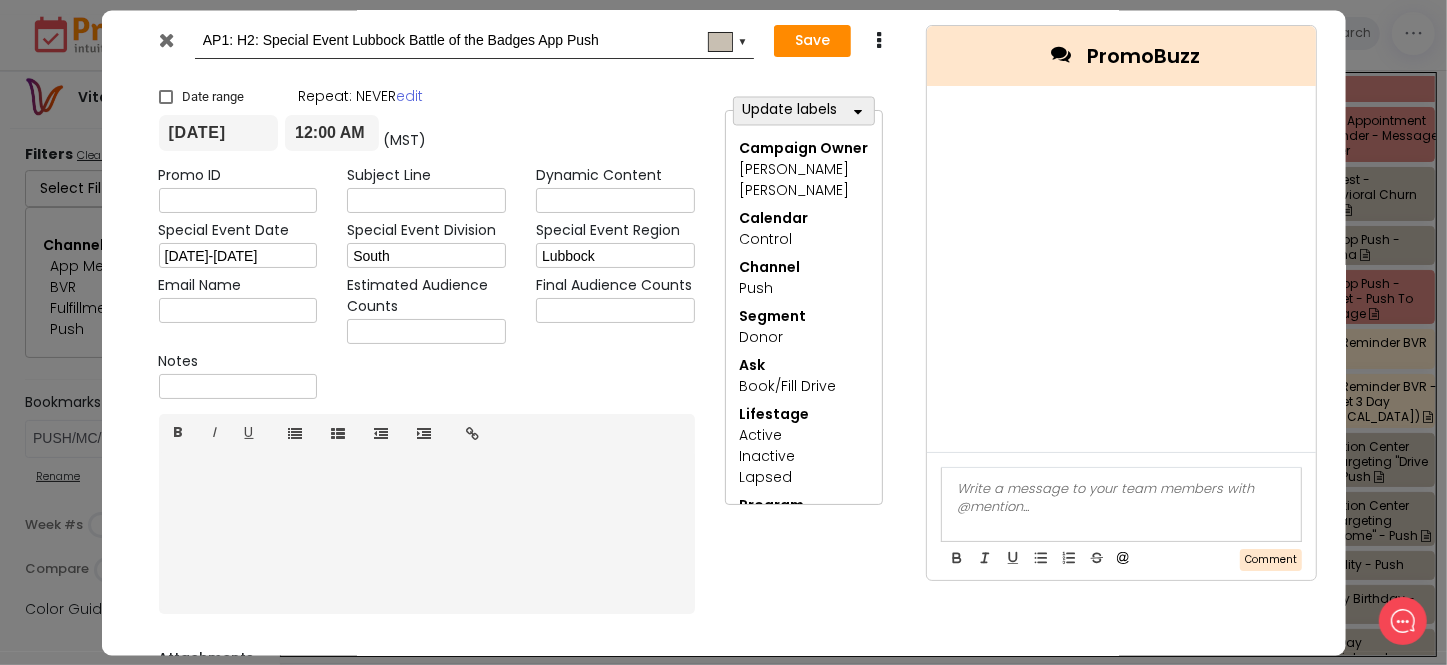 click at bounding box center [166, 40] 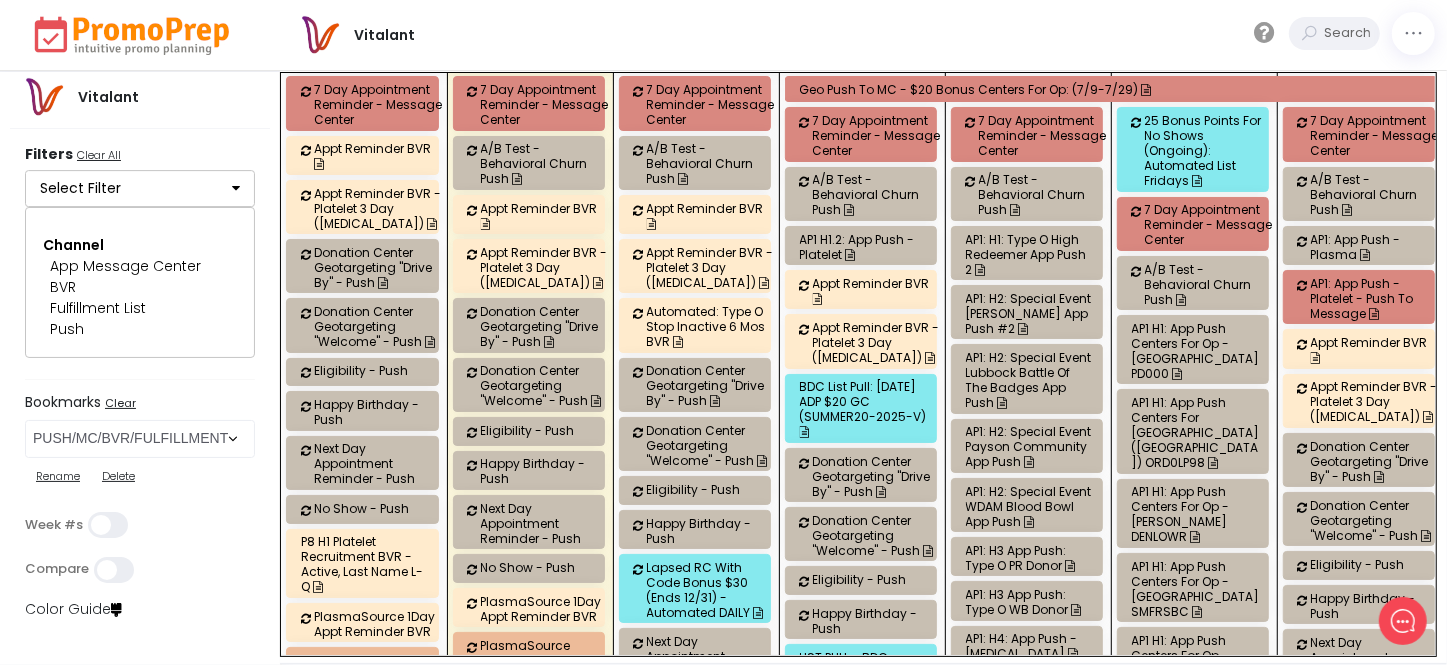 scroll, scrollTop: 2181, scrollLeft: 0, axis: vertical 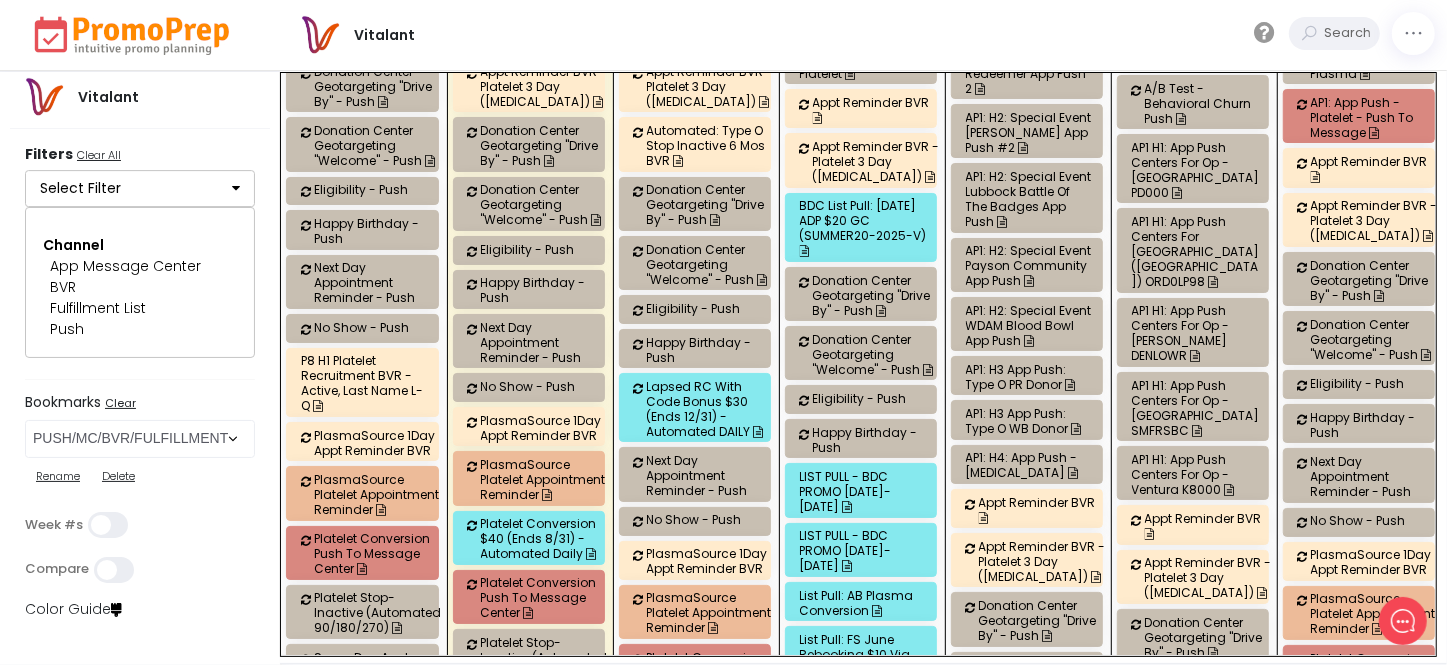 click on "AP1: H2: Special Event Payson Community App Push" at bounding box center [1030, 265] 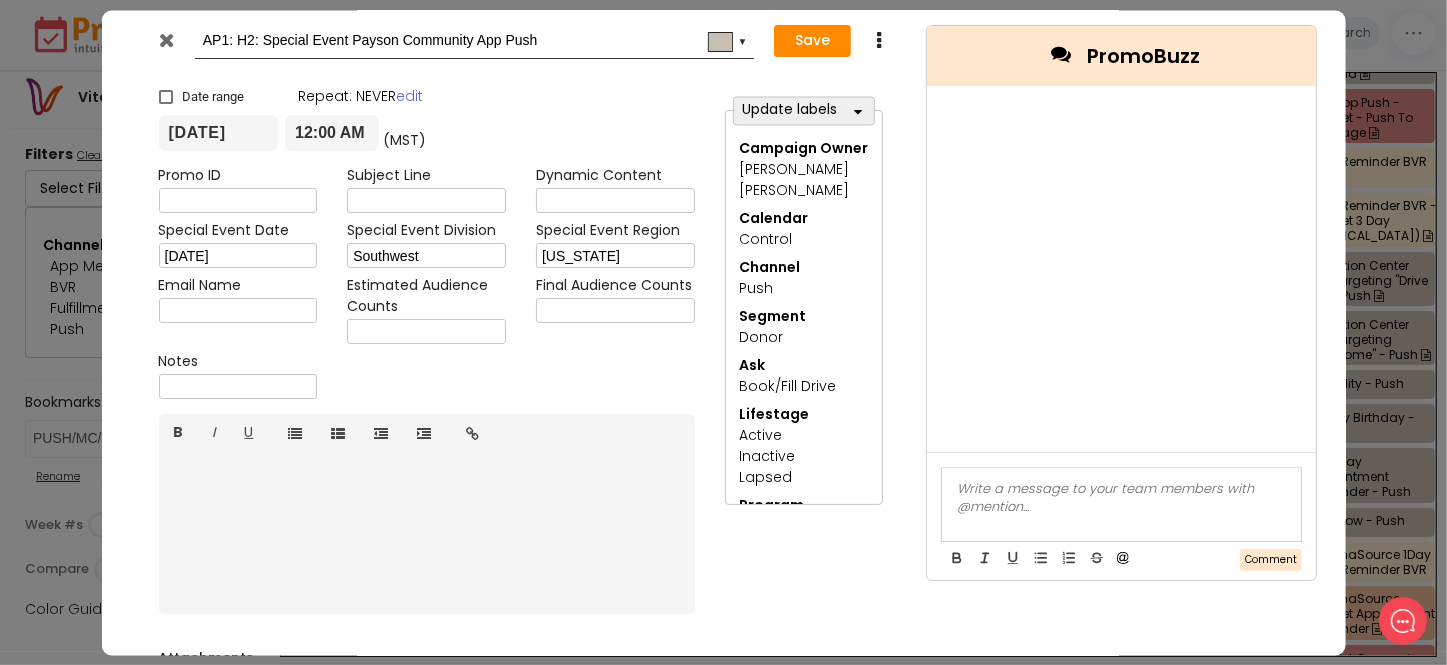 click on "AP1: H2: Special Event Payson Community App Push #c8bfb2 ▼" at bounding box center (449, 41) 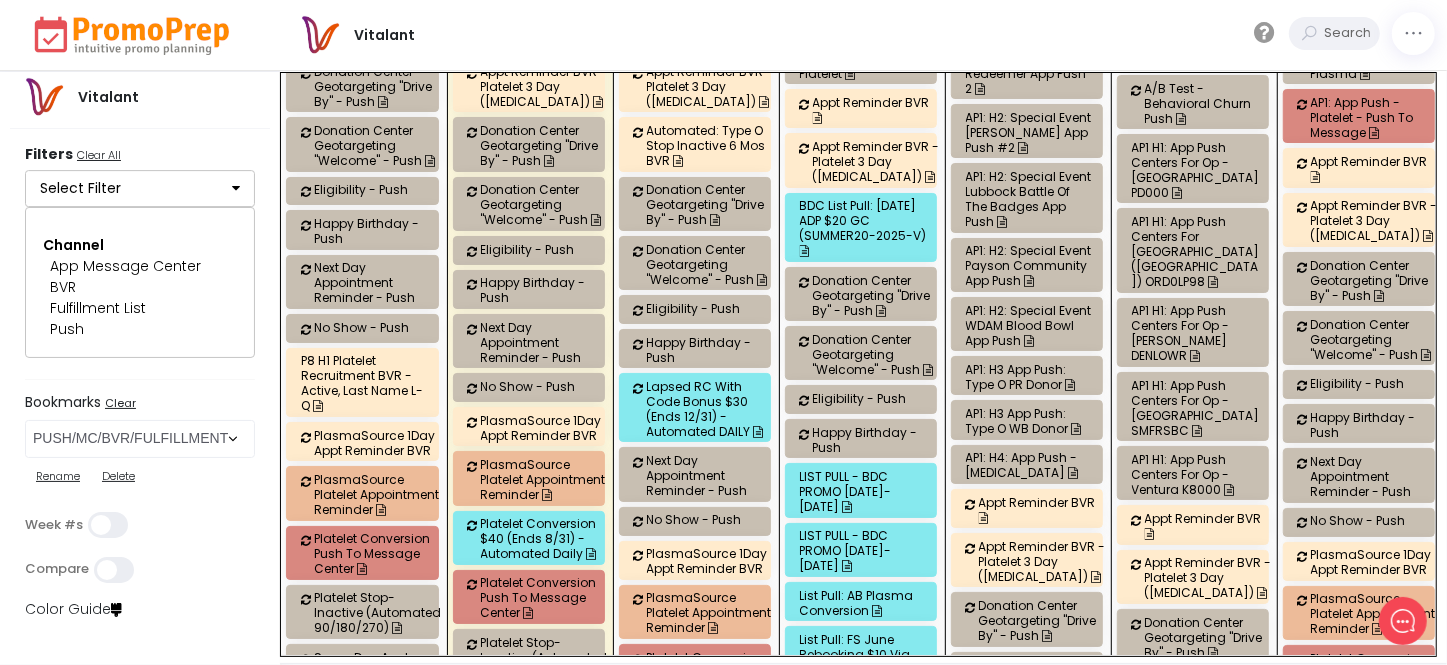 click on "AP1: H2: Special Event WDAM Blood Bowl App Push" at bounding box center (1030, 325) 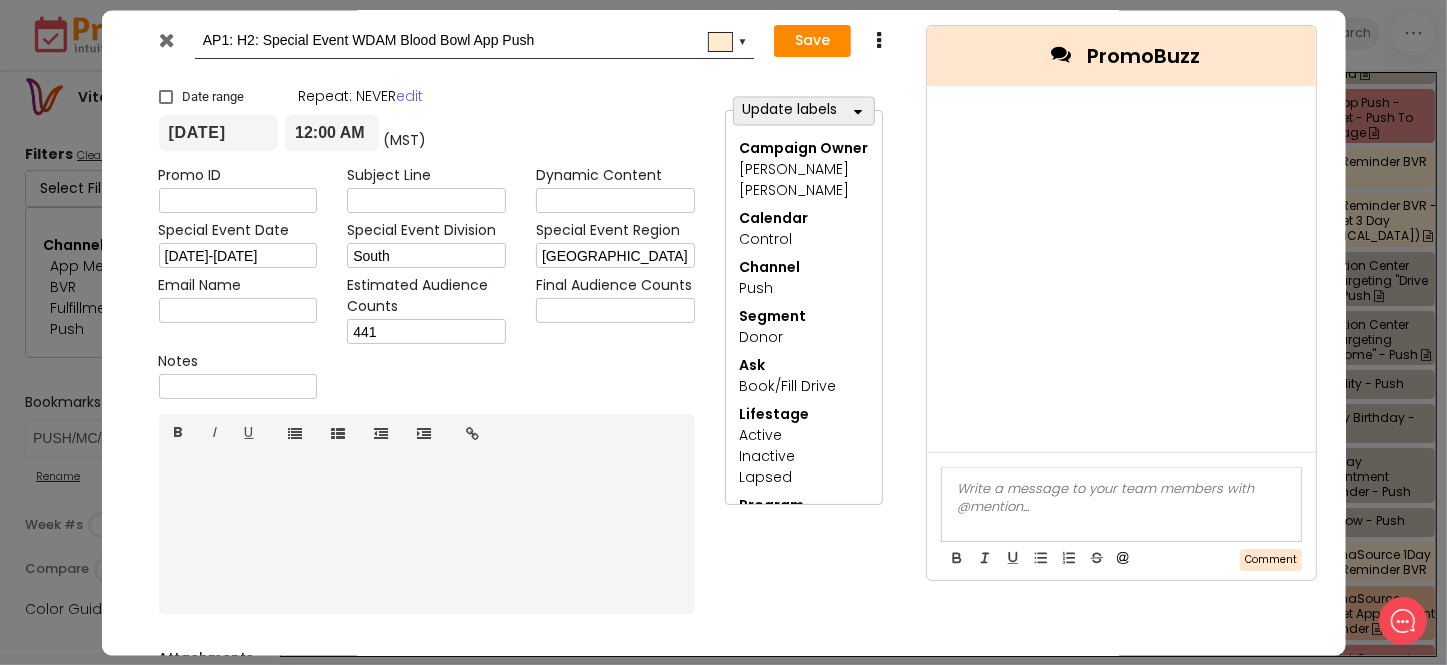 scroll, scrollTop: 0, scrollLeft: 0, axis: both 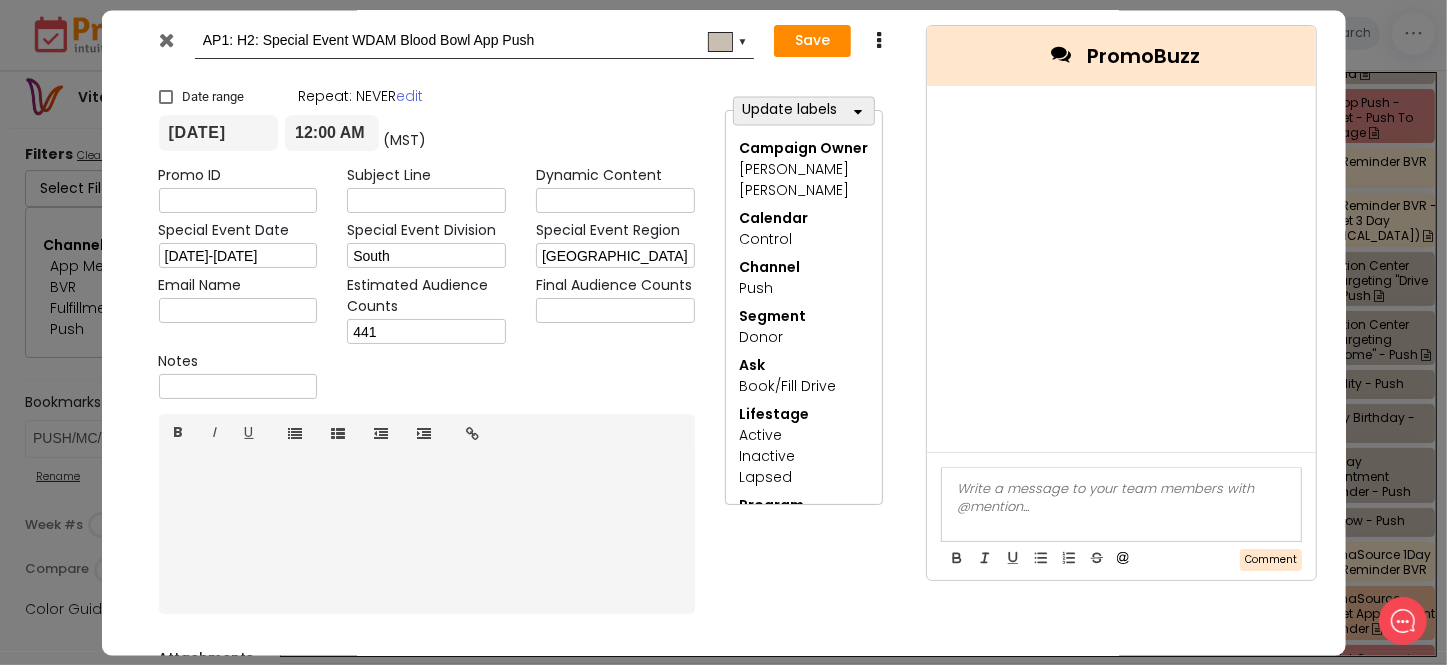 click at bounding box center (166, 40) 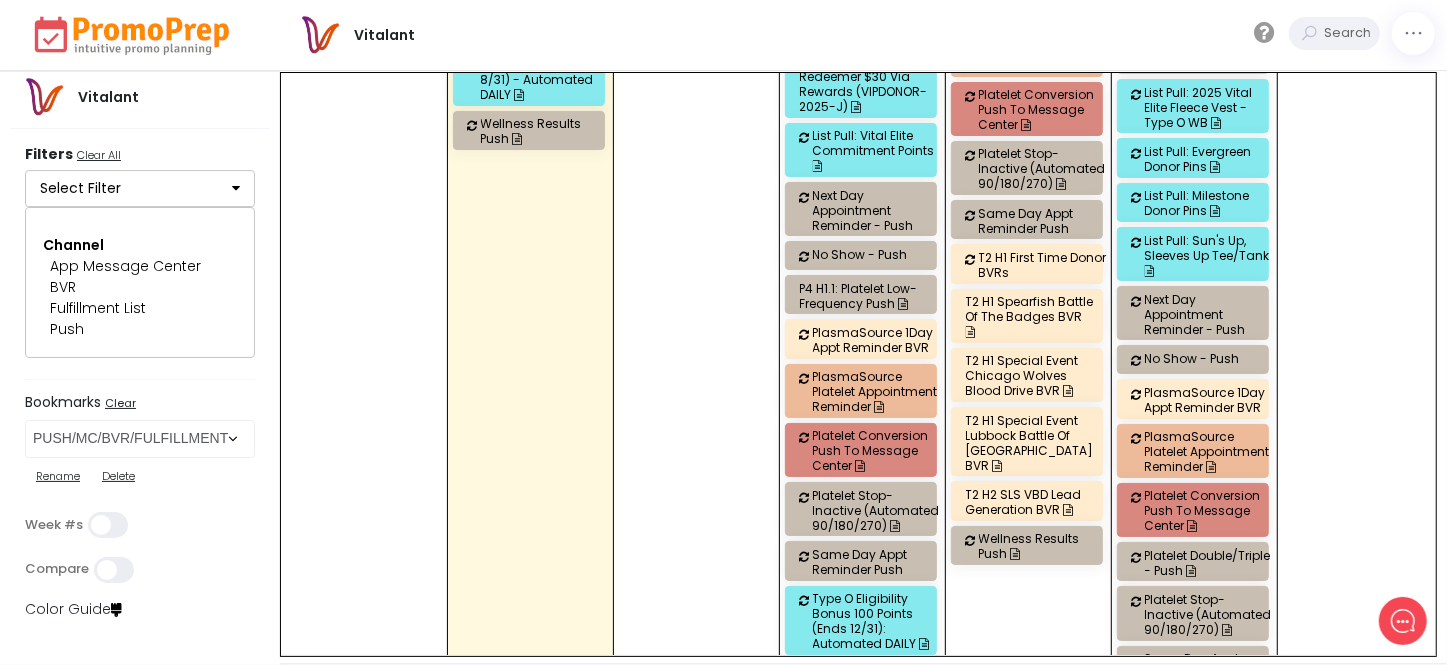 scroll, scrollTop: 3090, scrollLeft: 0, axis: vertical 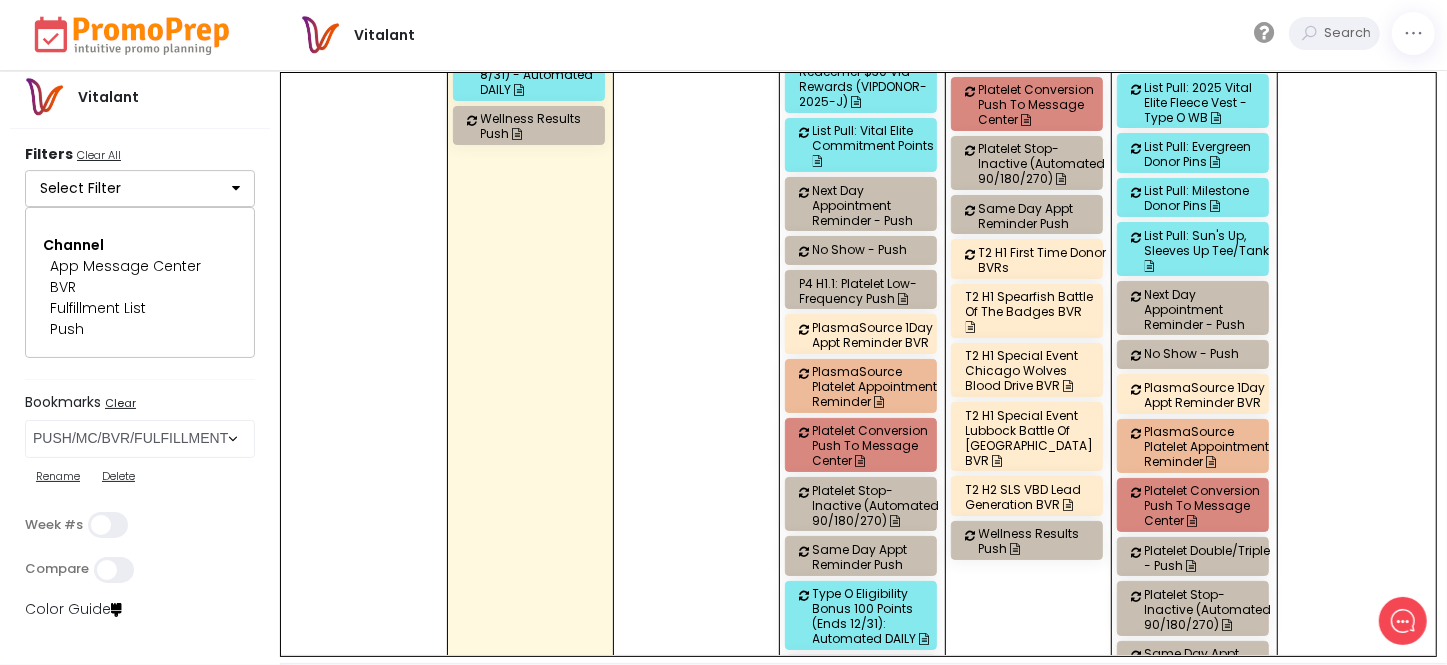 click on "T2 H2 SLS VBD Lead Generation BVR" at bounding box center (1027, 495) 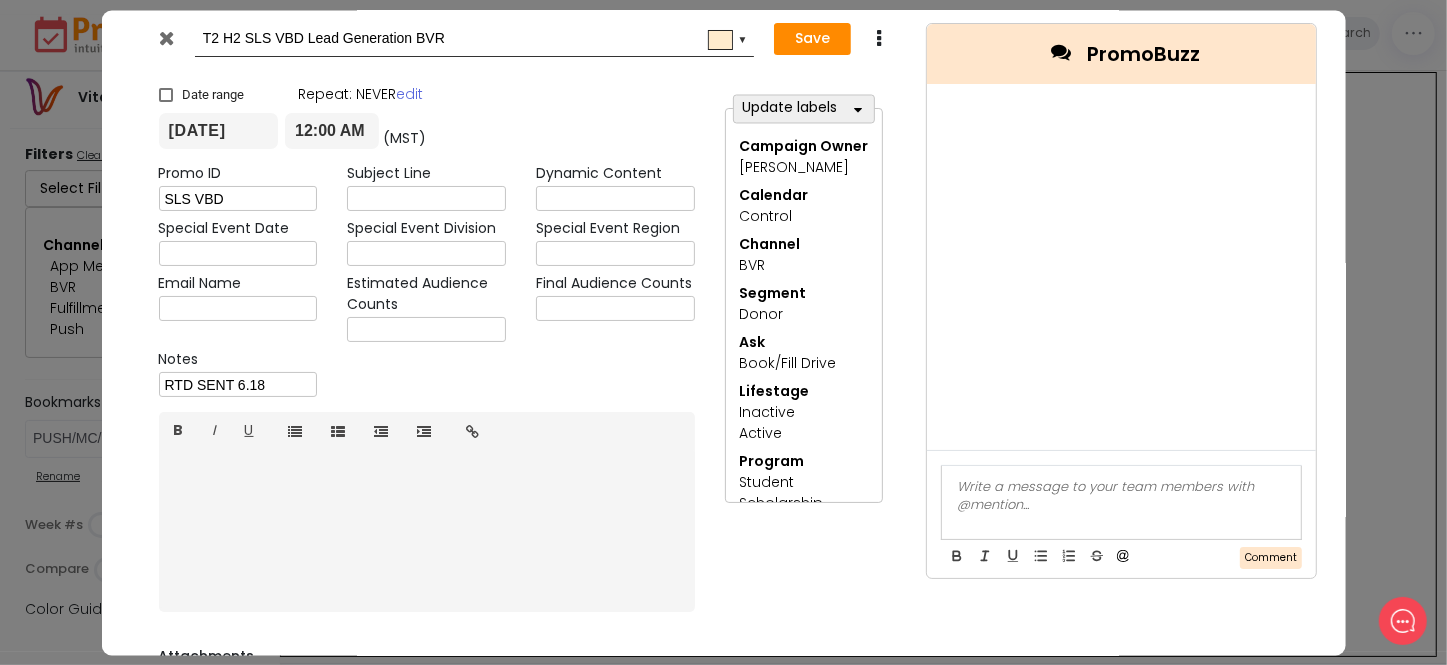 scroll, scrollTop: 0, scrollLeft: 0, axis: both 